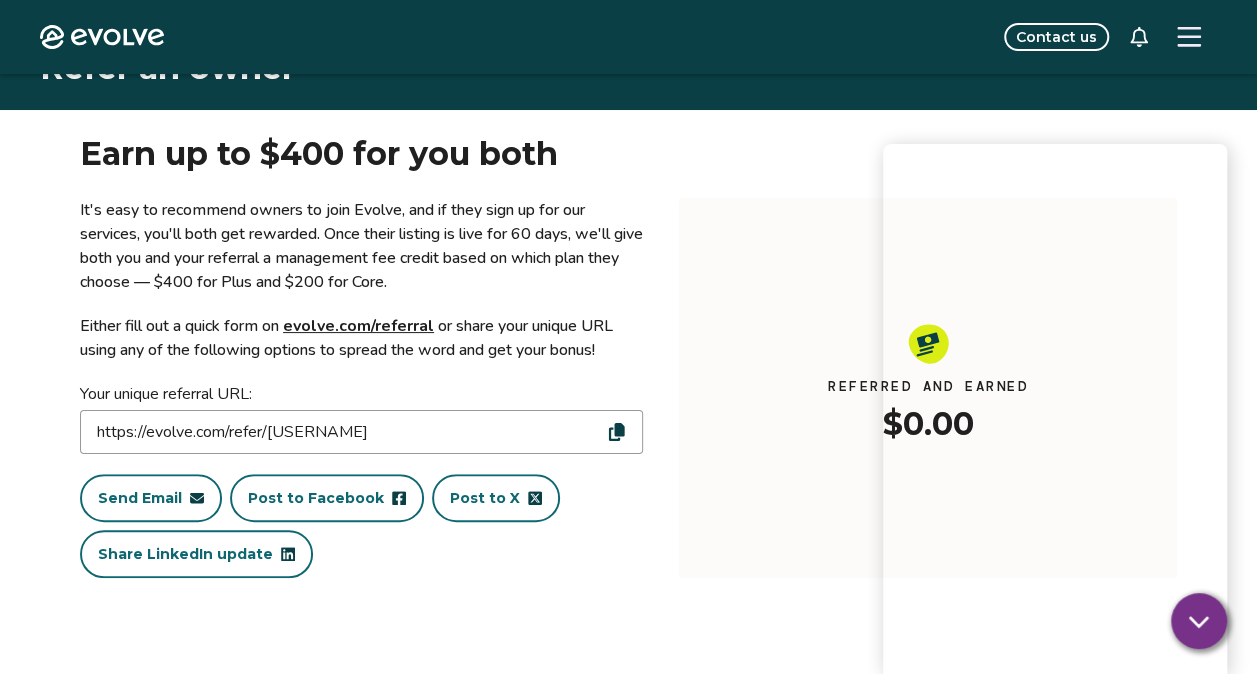 scroll, scrollTop: 0, scrollLeft: 0, axis: both 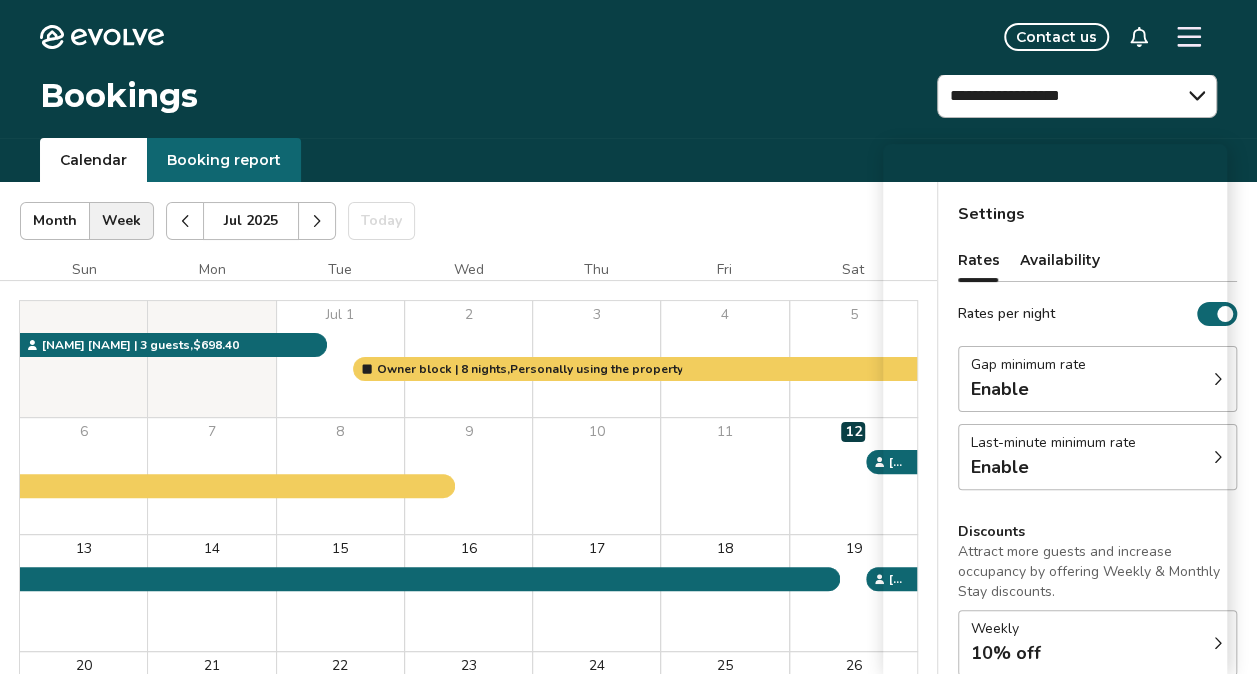 click 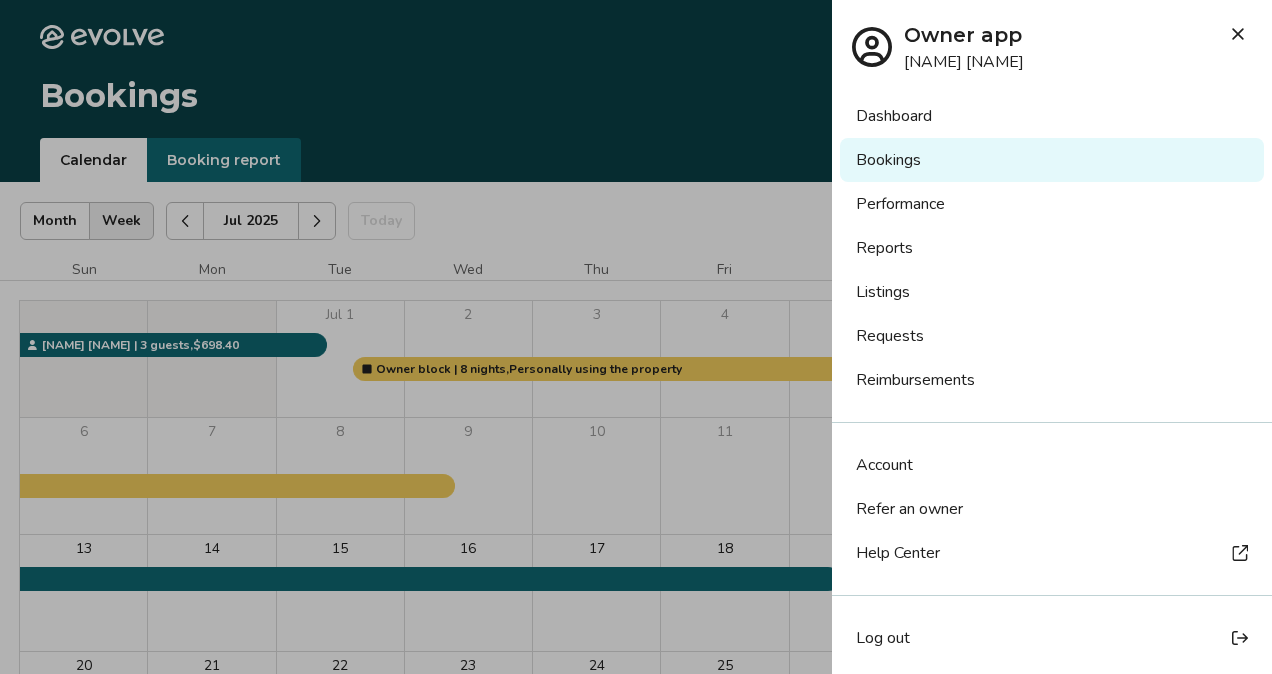 click on "Listings" at bounding box center [1052, 292] 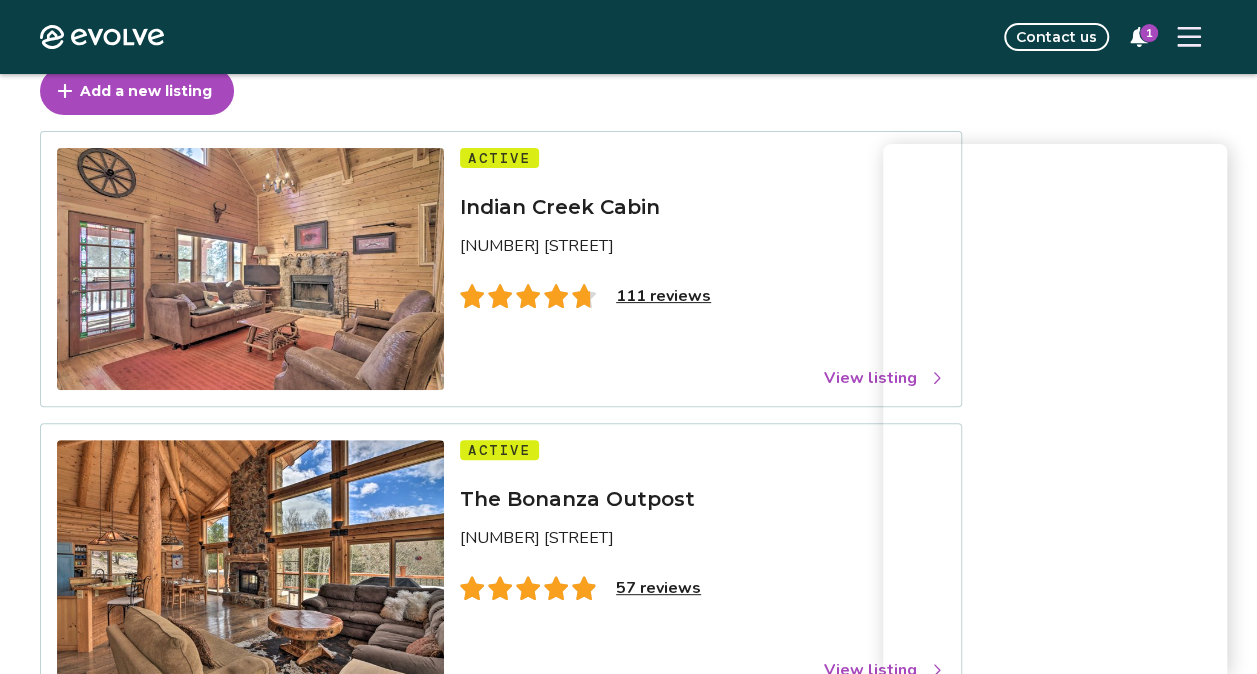 scroll, scrollTop: 0, scrollLeft: 0, axis: both 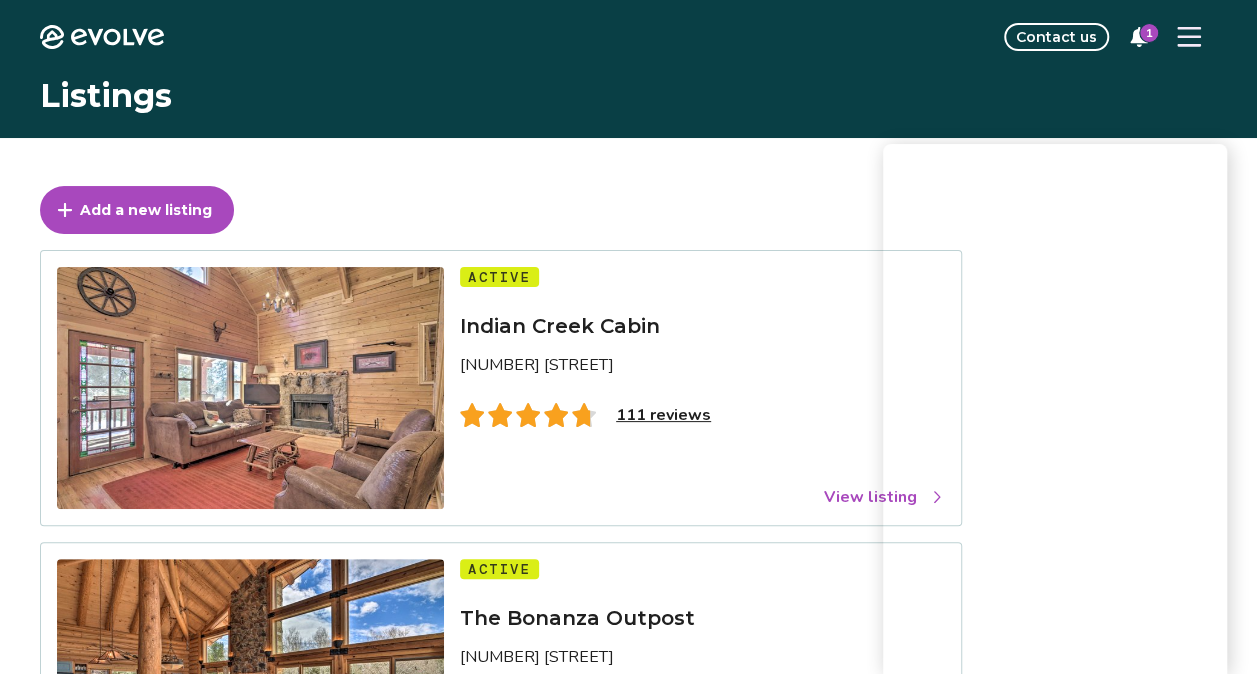click on "Add a new listing" at bounding box center (137, 210) 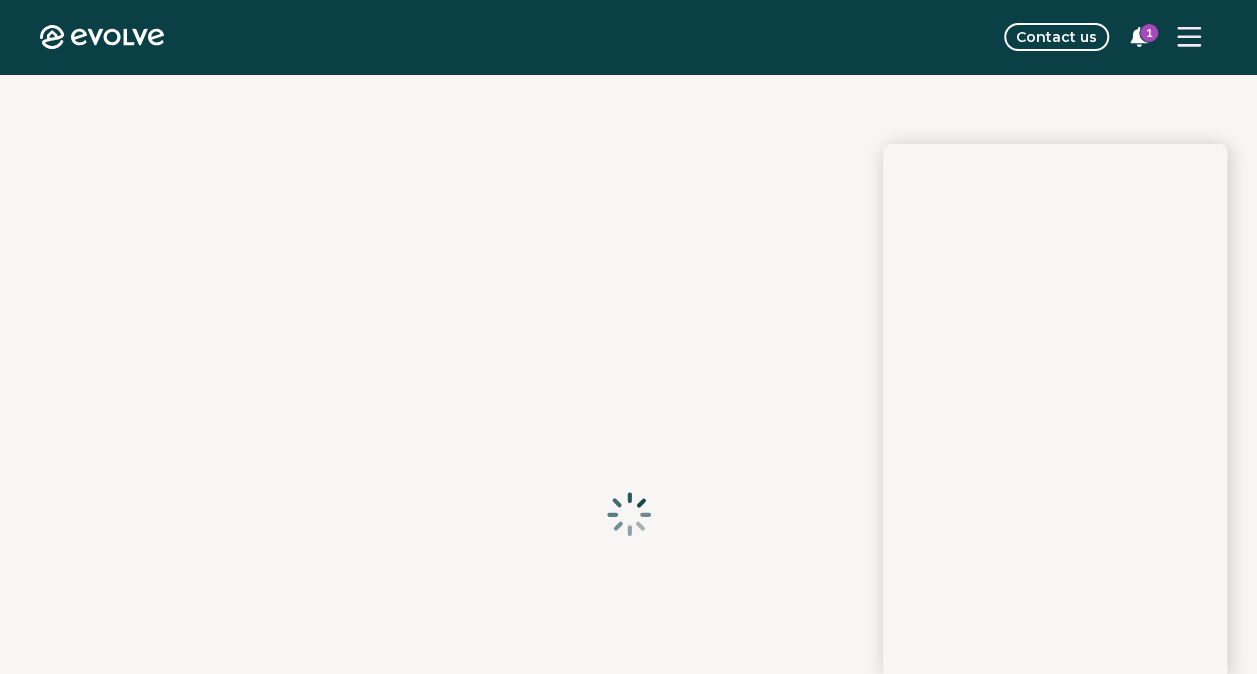 select on "*****" 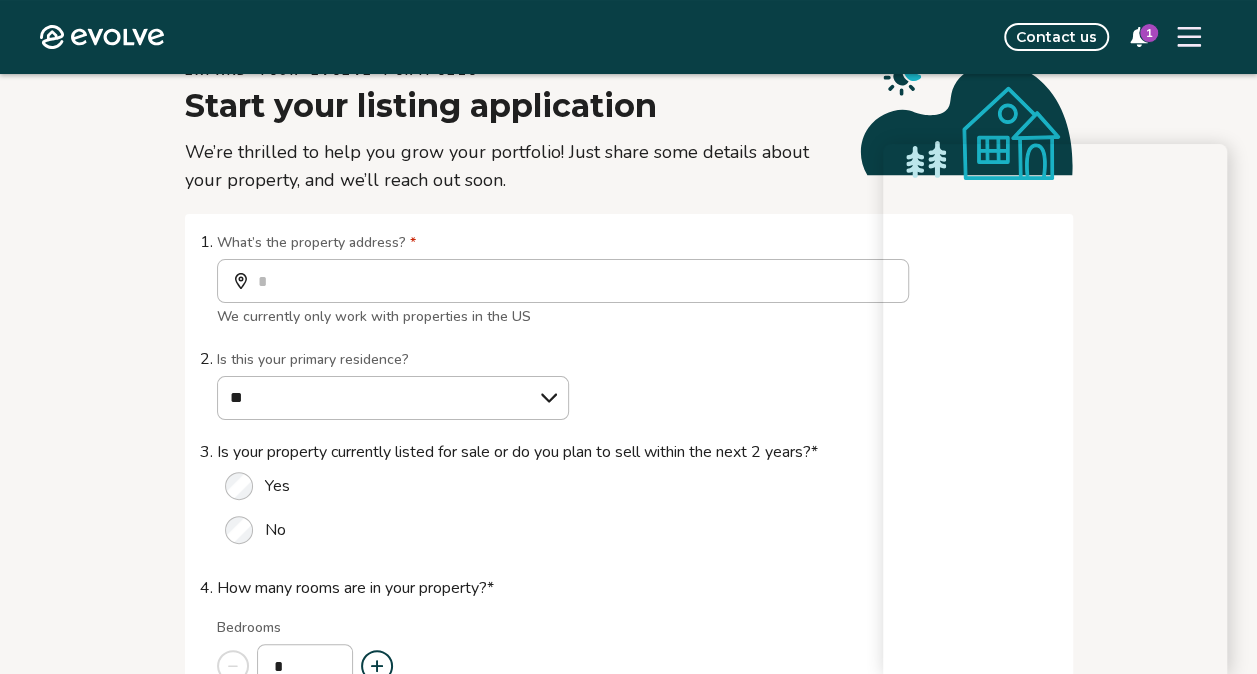 scroll, scrollTop: 200, scrollLeft: 0, axis: vertical 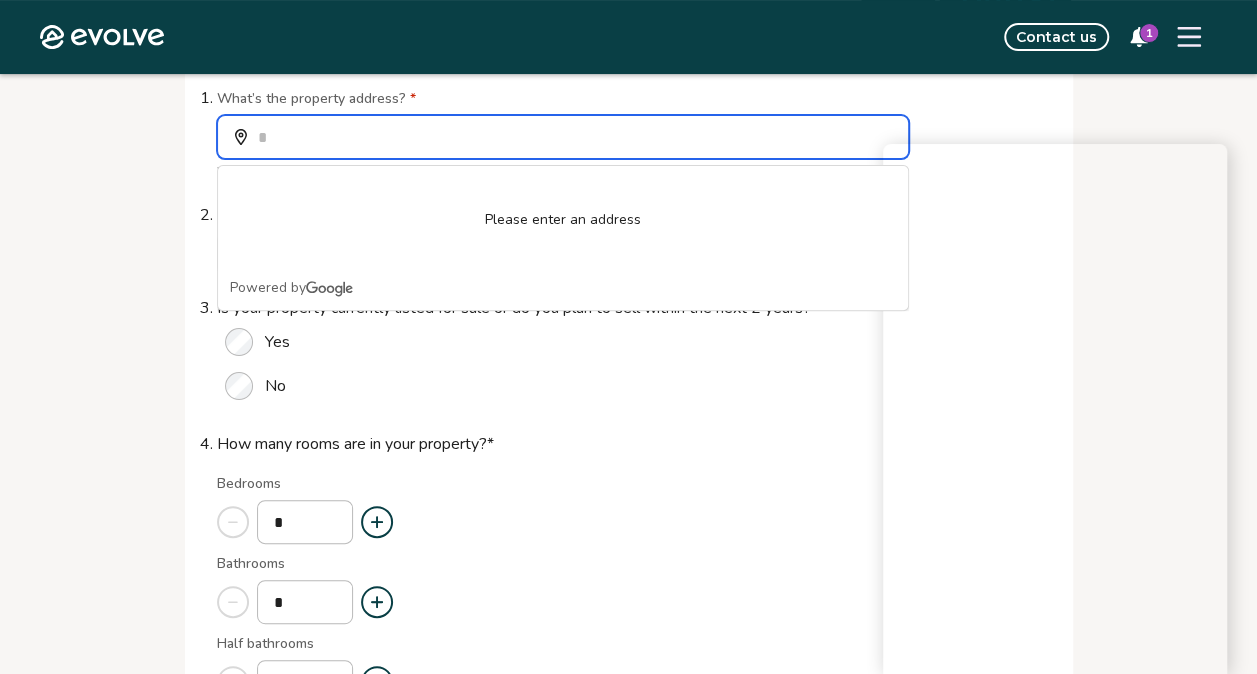 click on "What’s the property address?   *" at bounding box center (563, 137) 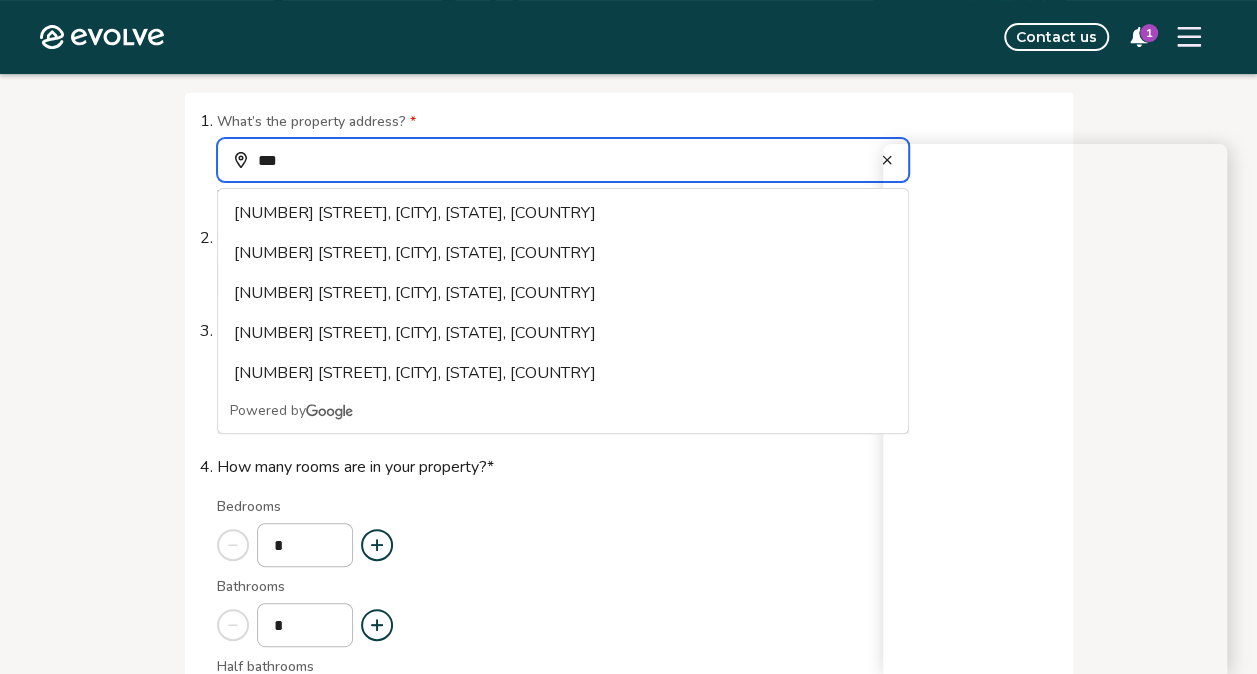 scroll, scrollTop: 178, scrollLeft: 0, axis: vertical 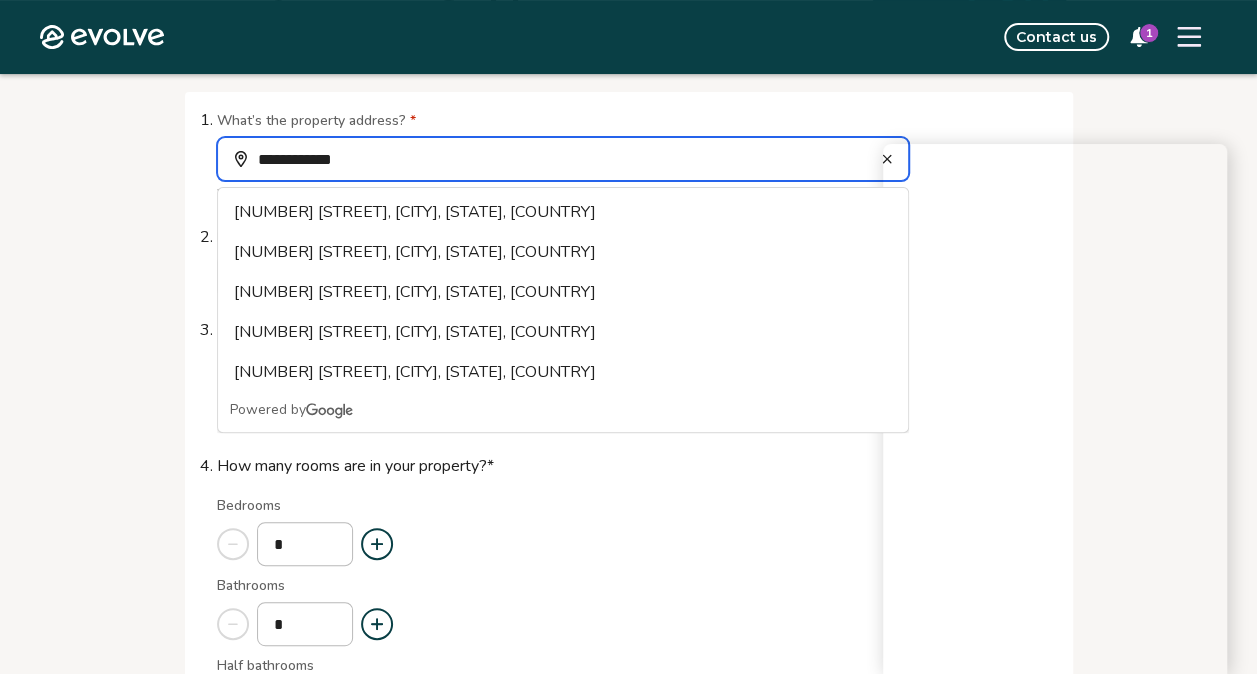 click on "[NUMBER] [STREET], [CITY], [STATE], [COUNTRY]" at bounding box center [563, 212] 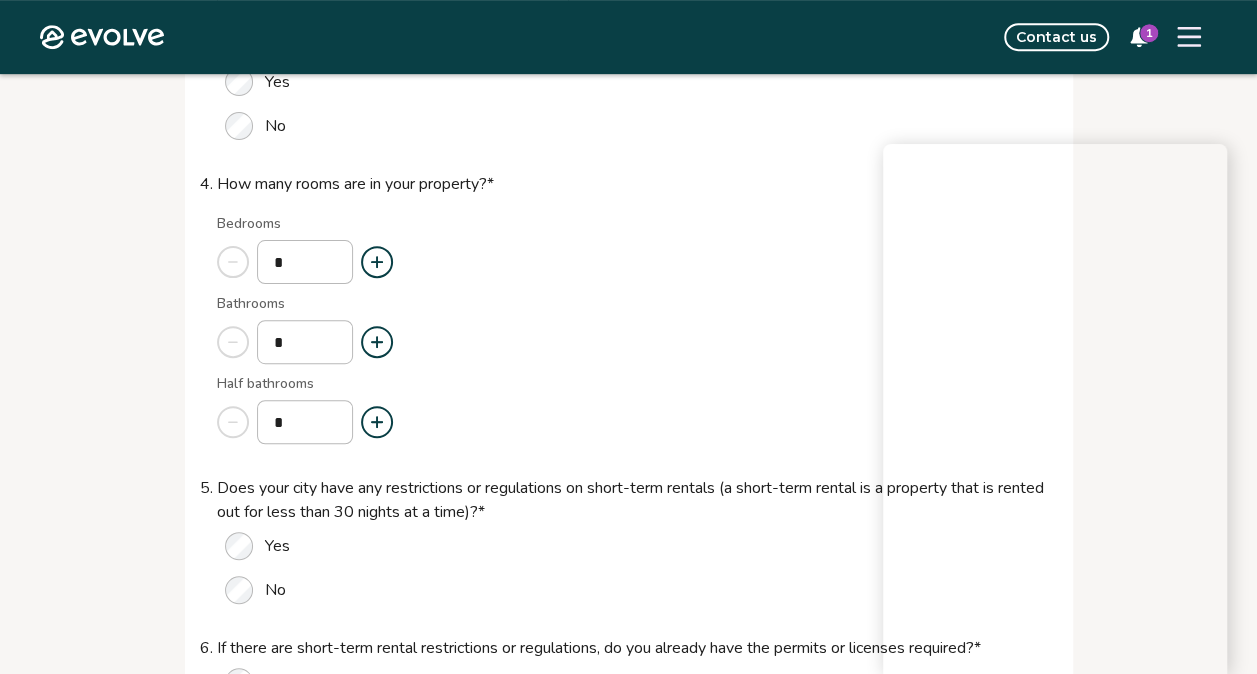 scroll, scrollTop: 478, scrollLeft: 0, axis: vertical 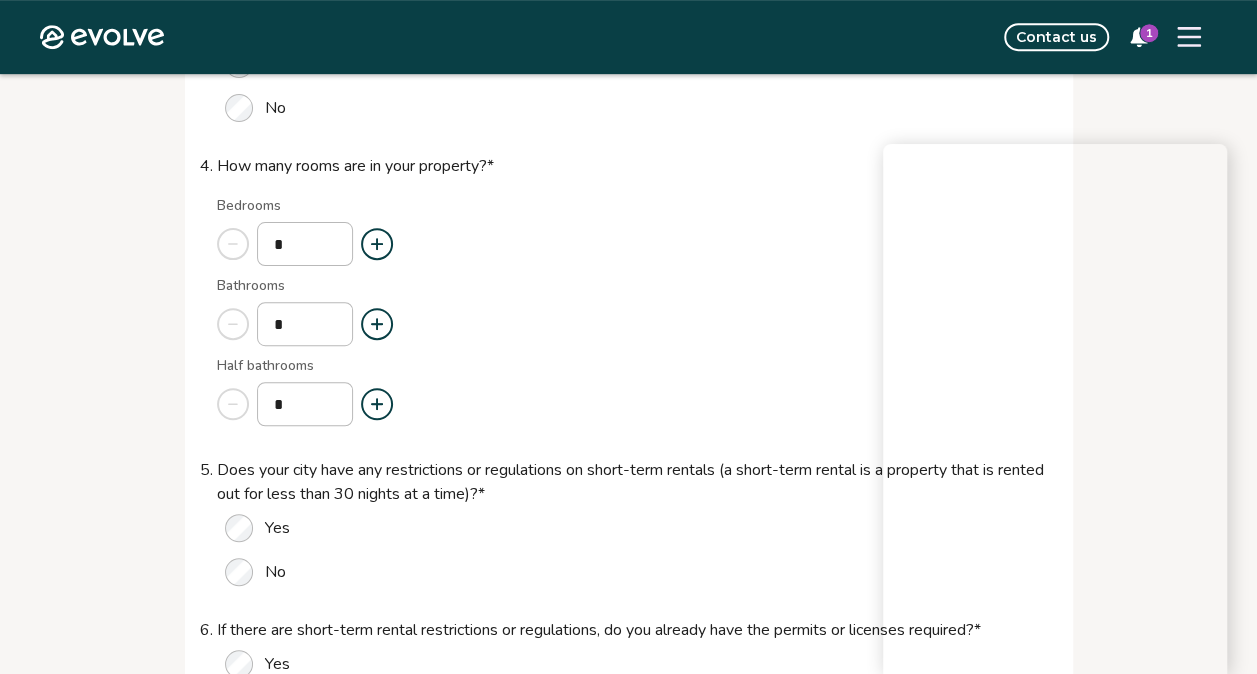 click on "*" at bounding box center (637, 244) 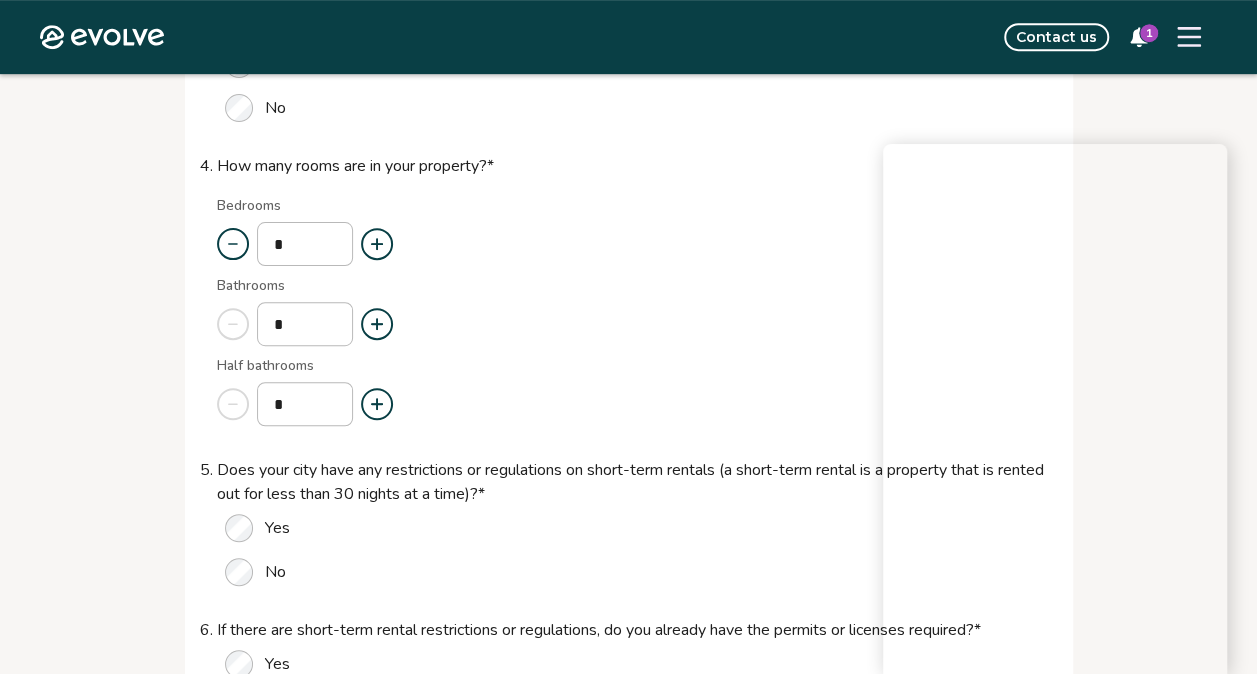click at bounding box center (377, 244) 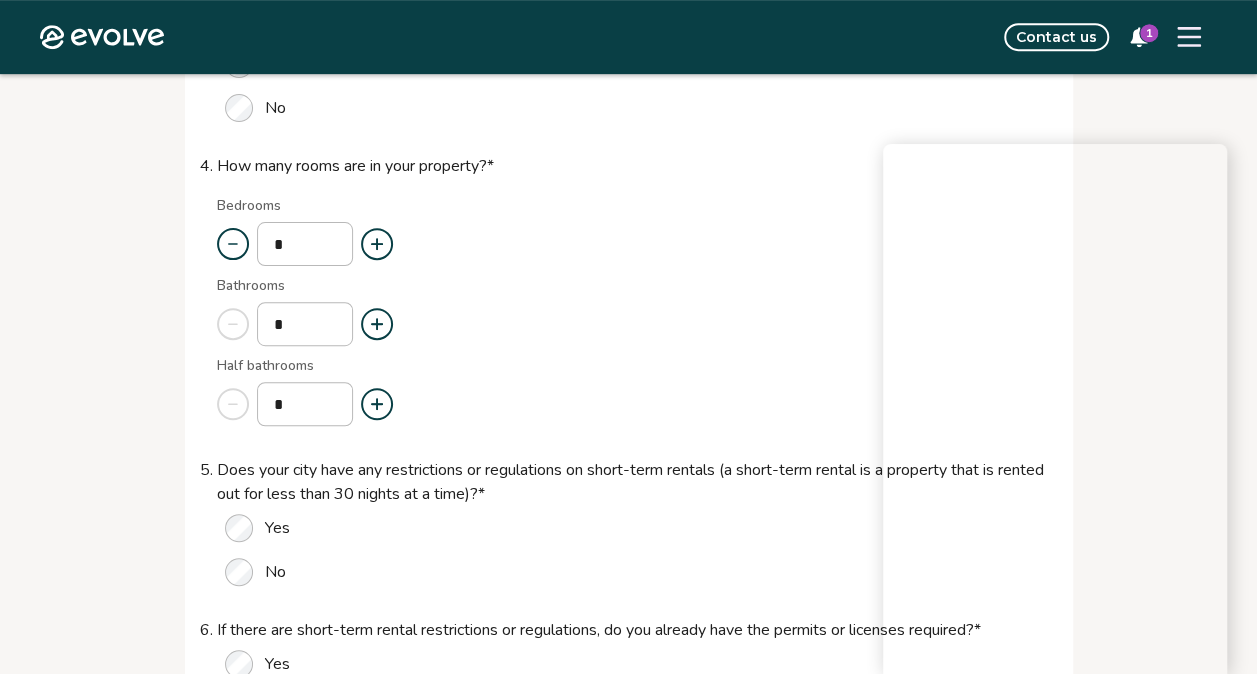 click 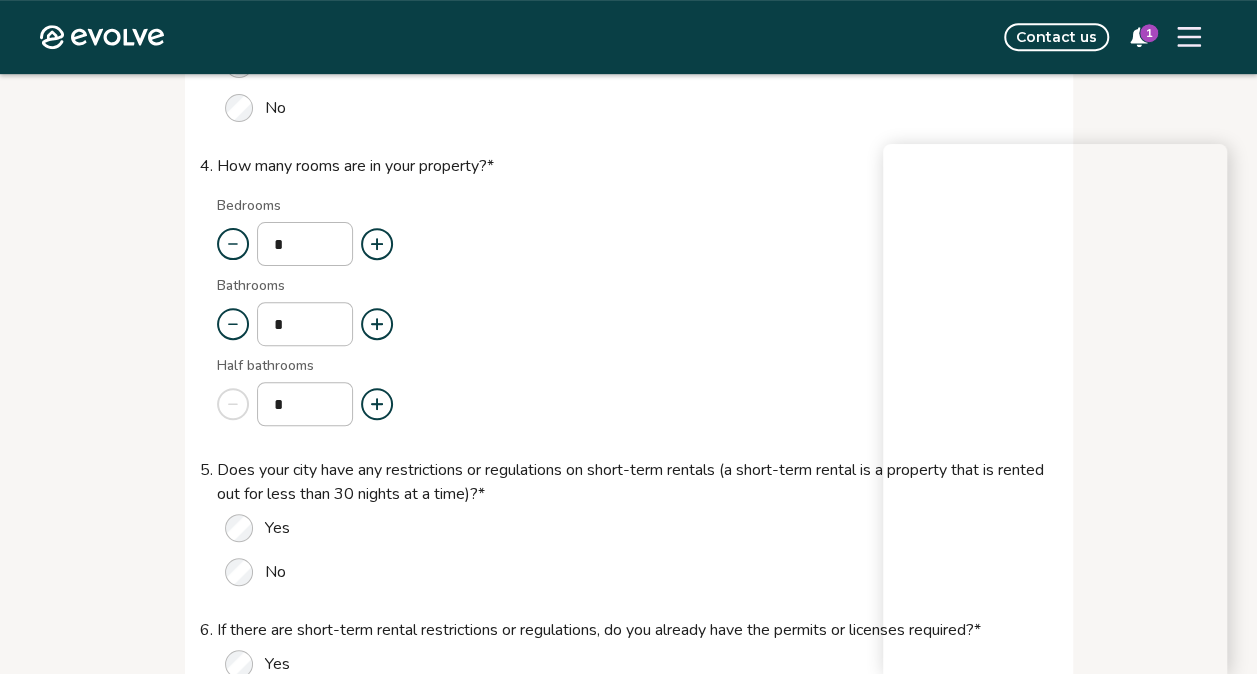 click 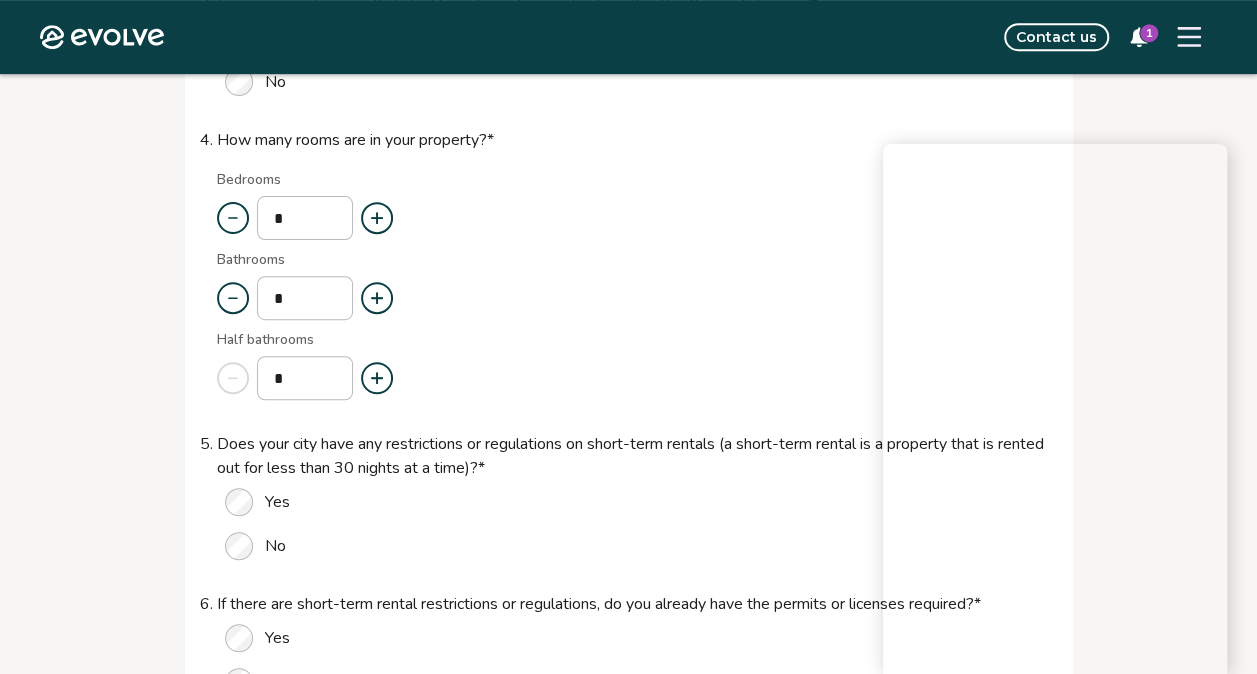 scroll, scrollTop: 578, scrollLeft: 0, axis: vertical 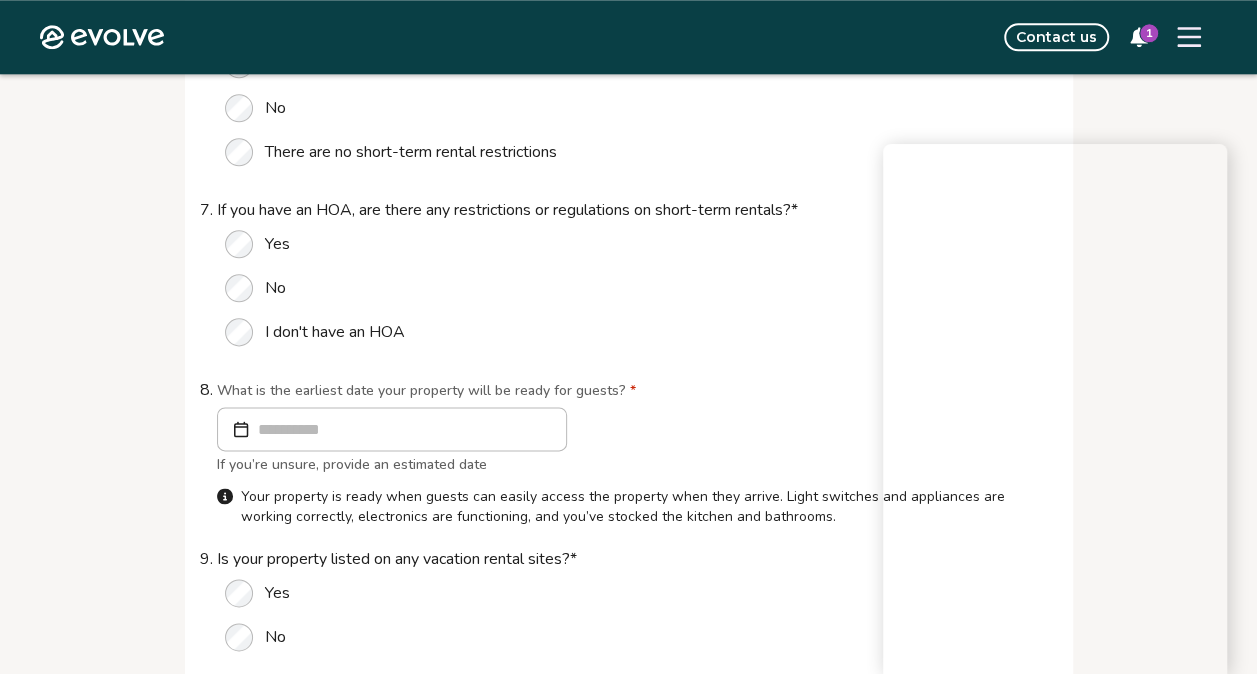 click 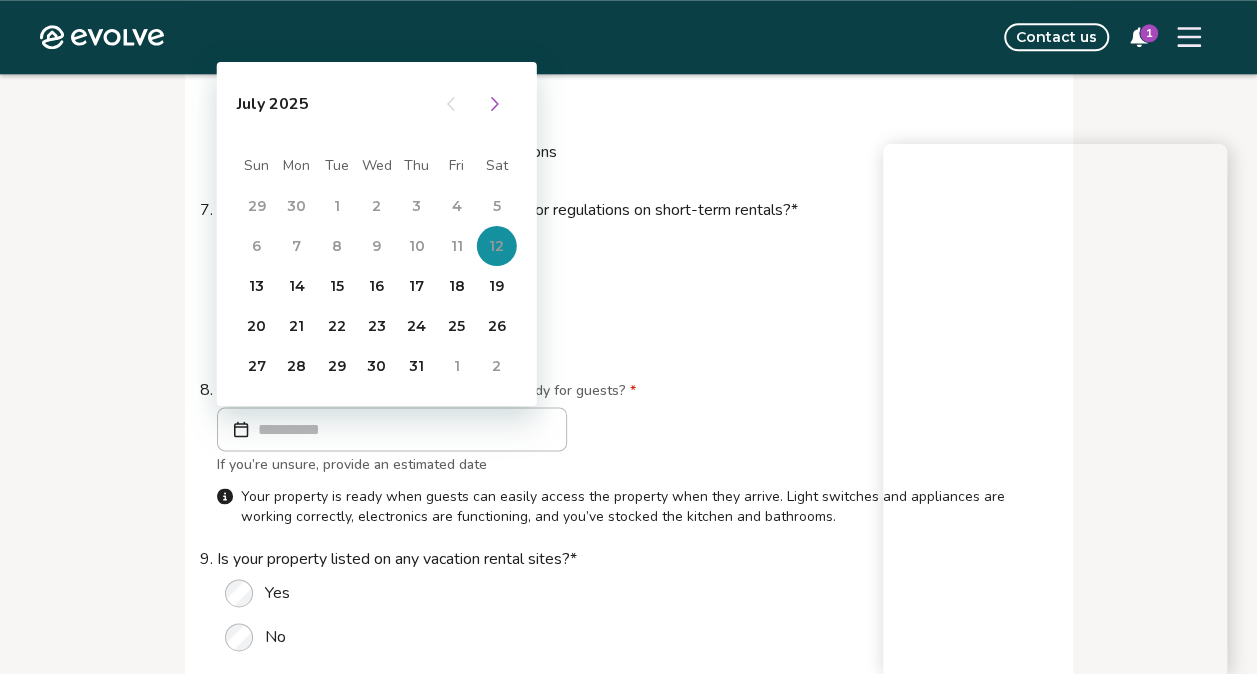 click on "1" at bounding box center [457, 366] 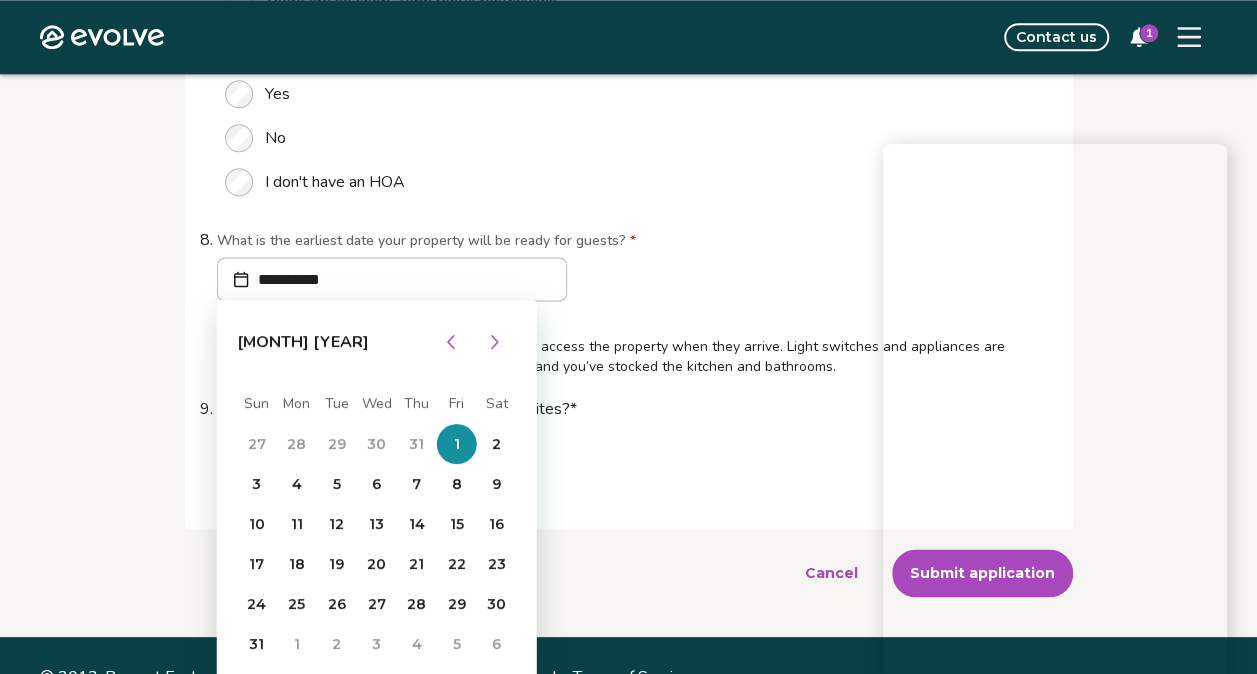 scroll, scrollTop: 1270, scrollLeft: 0, axis: vertical 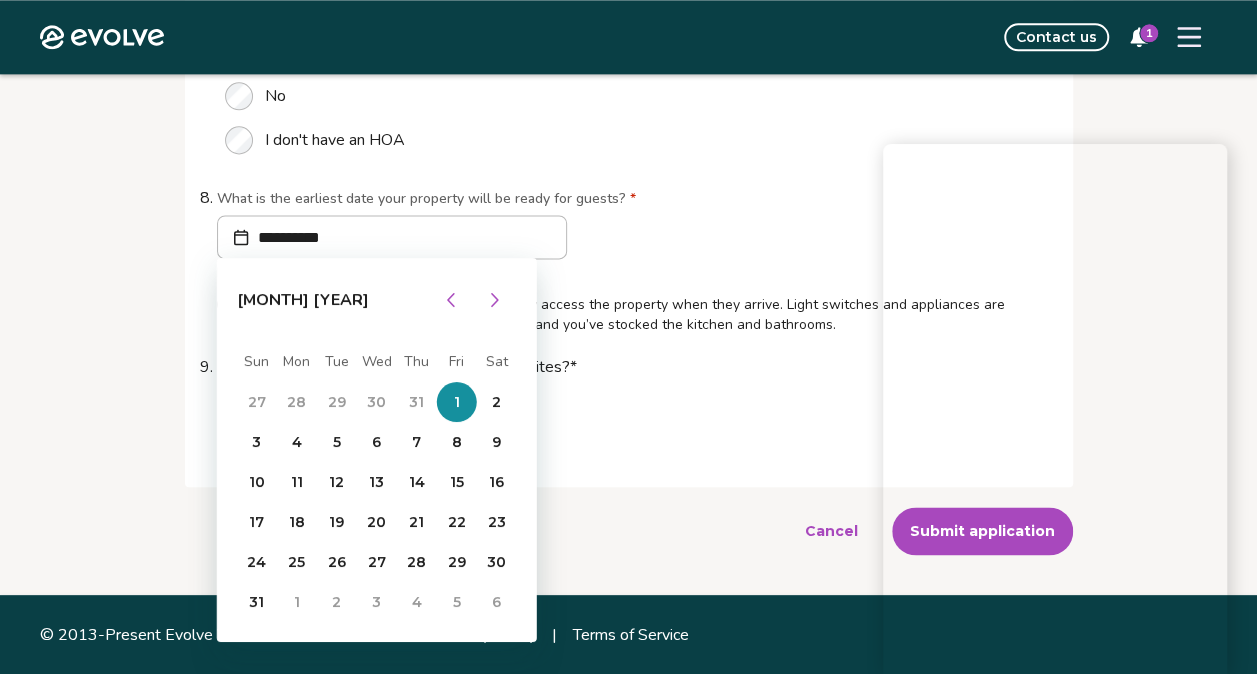 click on "No" at bounding box center [637, 445] 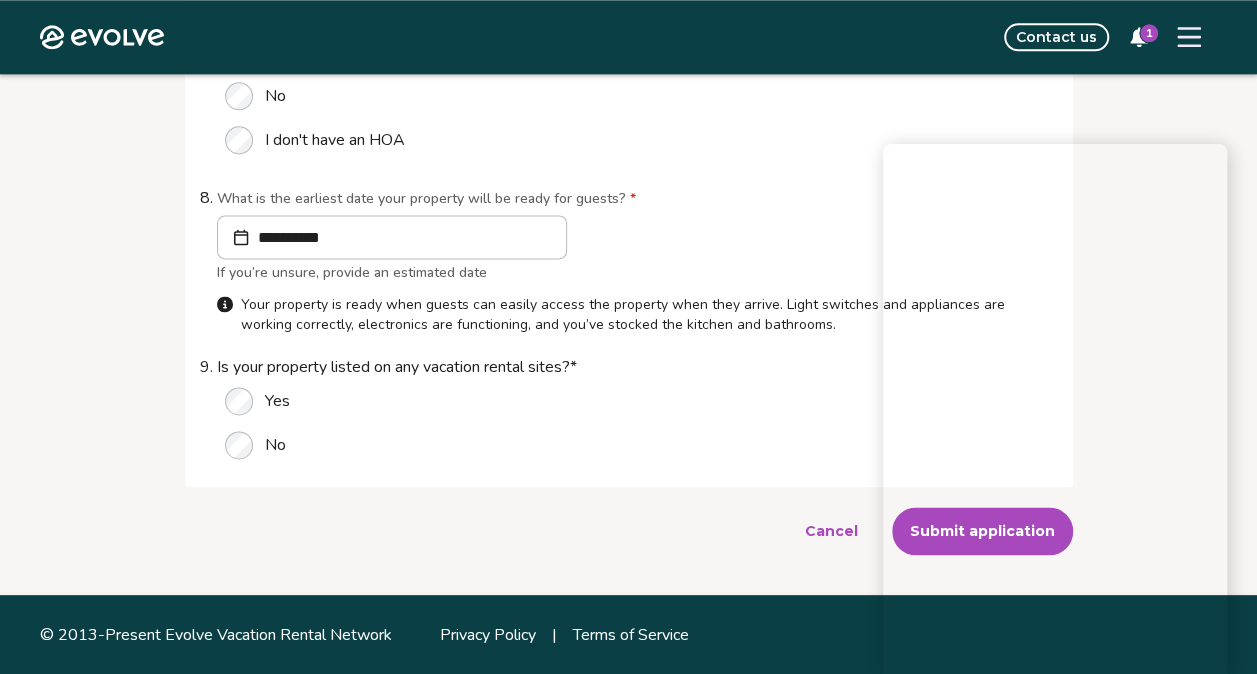 click on "1" at bounding box center (1149, 33) 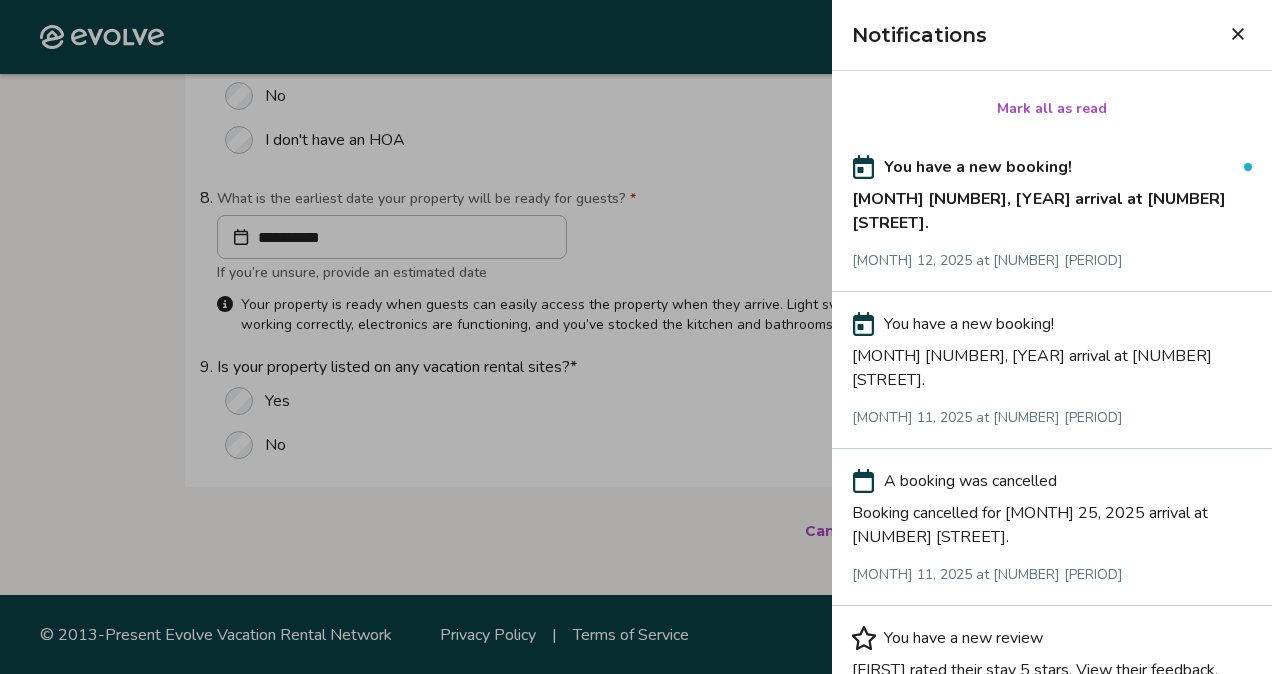 click on "[MONTH] [NUMBER], [YEAR] arrival at [NUMBER] [STREET]." at bounding box center [1052, 207] 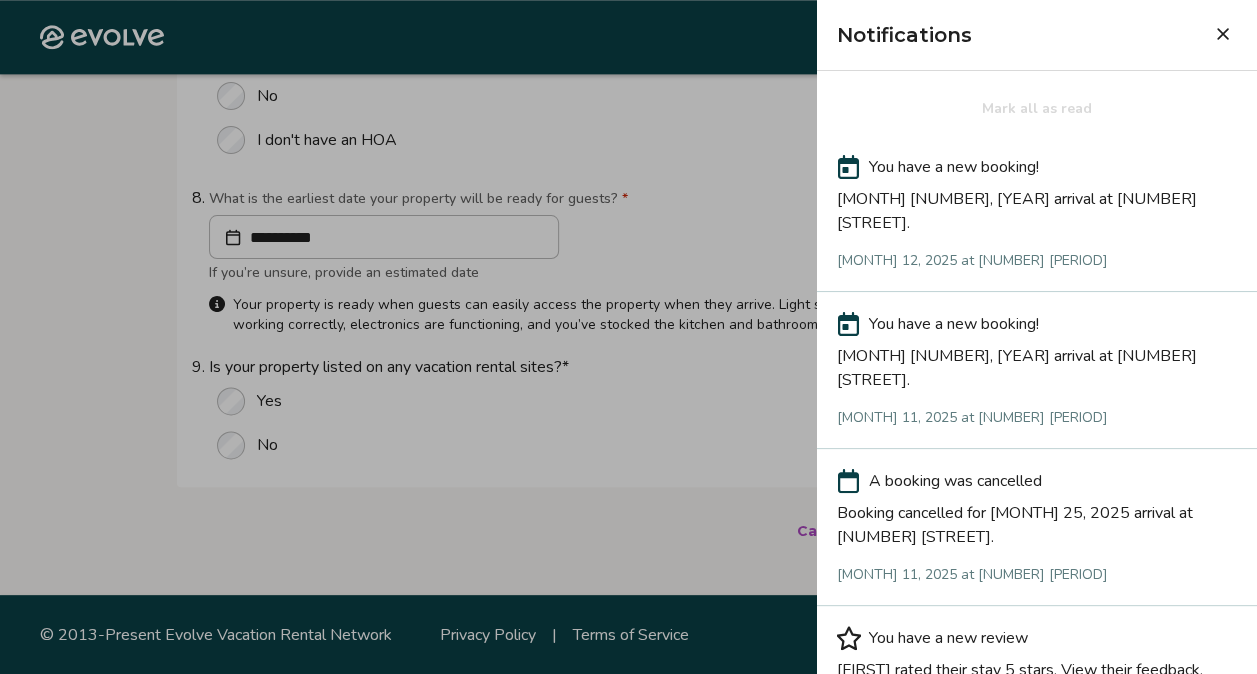 scroll, scrollTop: 0, scrollLeft: 0, axis: both 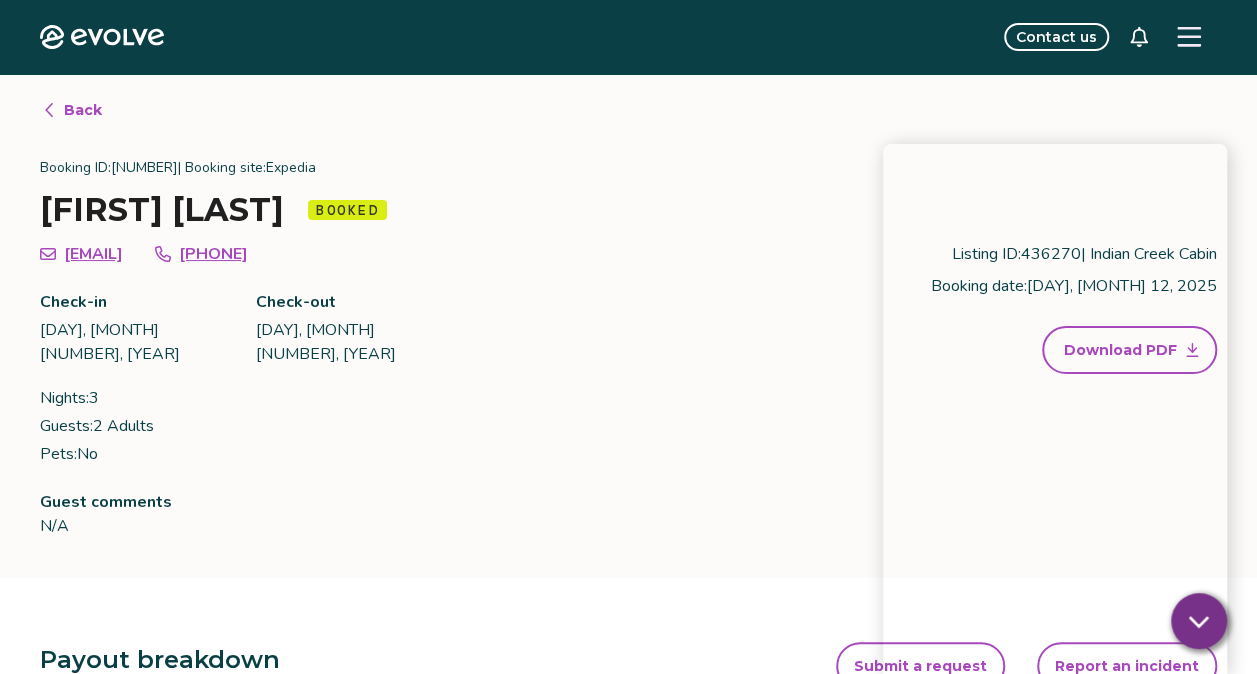 click on "Back" at bounding box center (83, 110) 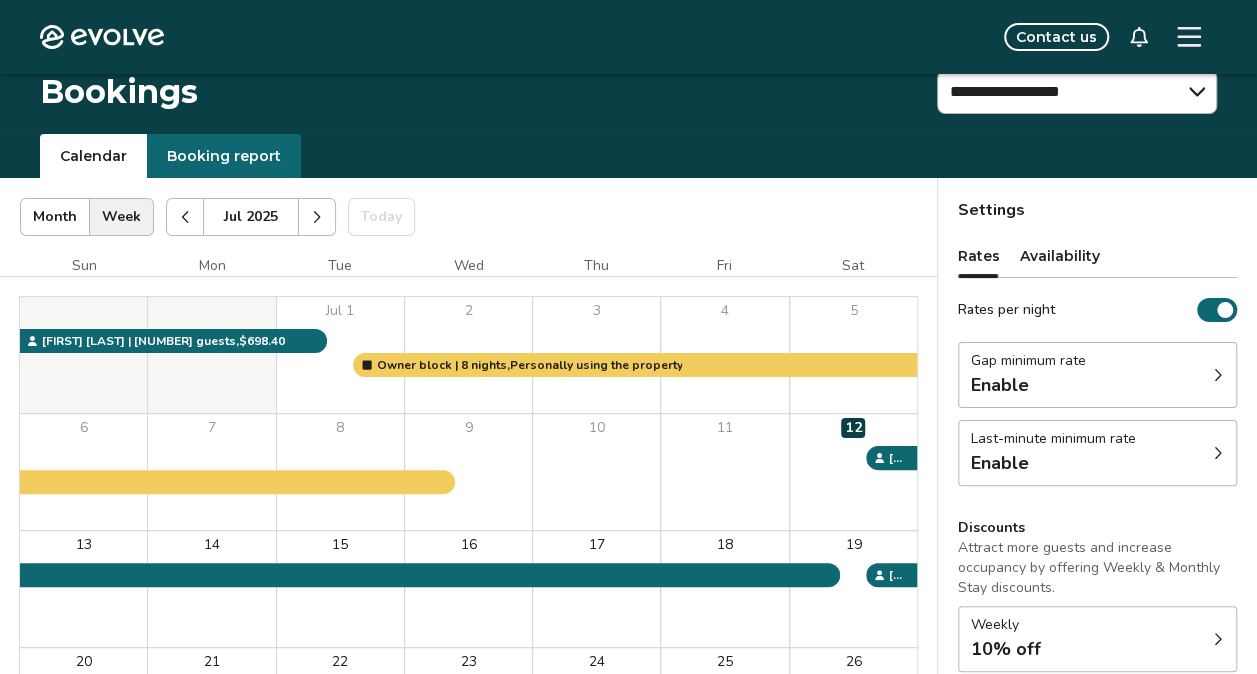 scroll, scrollTop: 0, scrollLeft: 0, axis: both 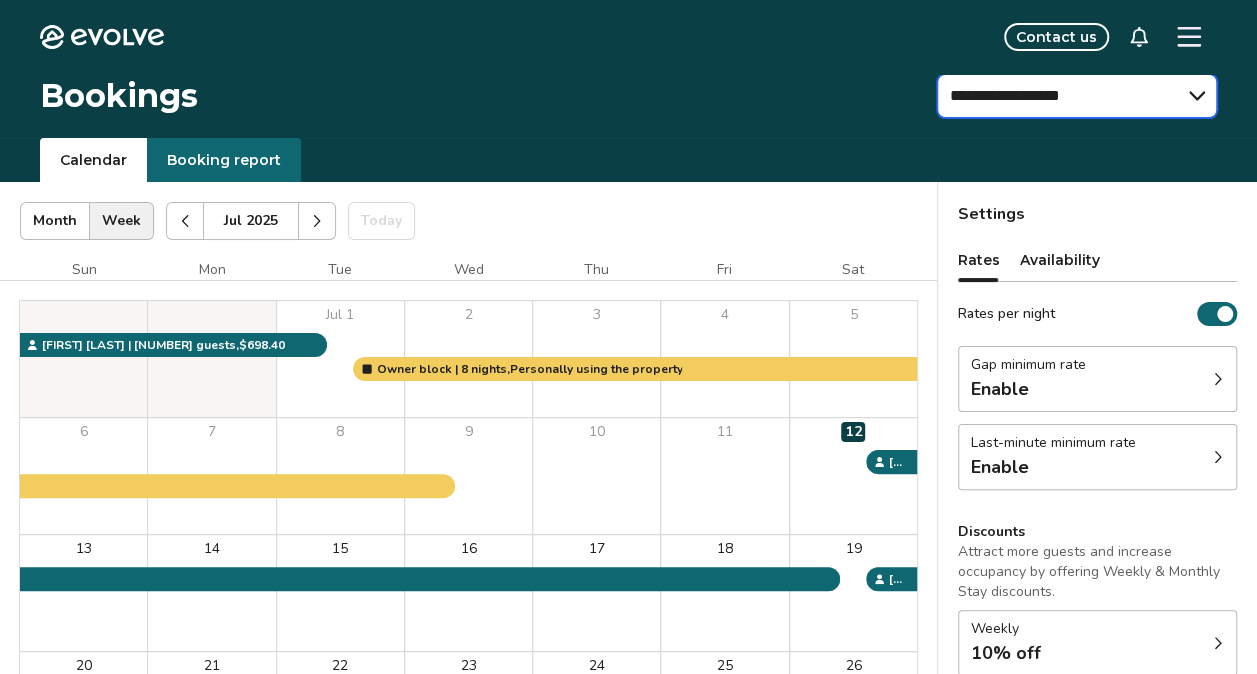 click on "**********" at bounding box center (1077, 96) 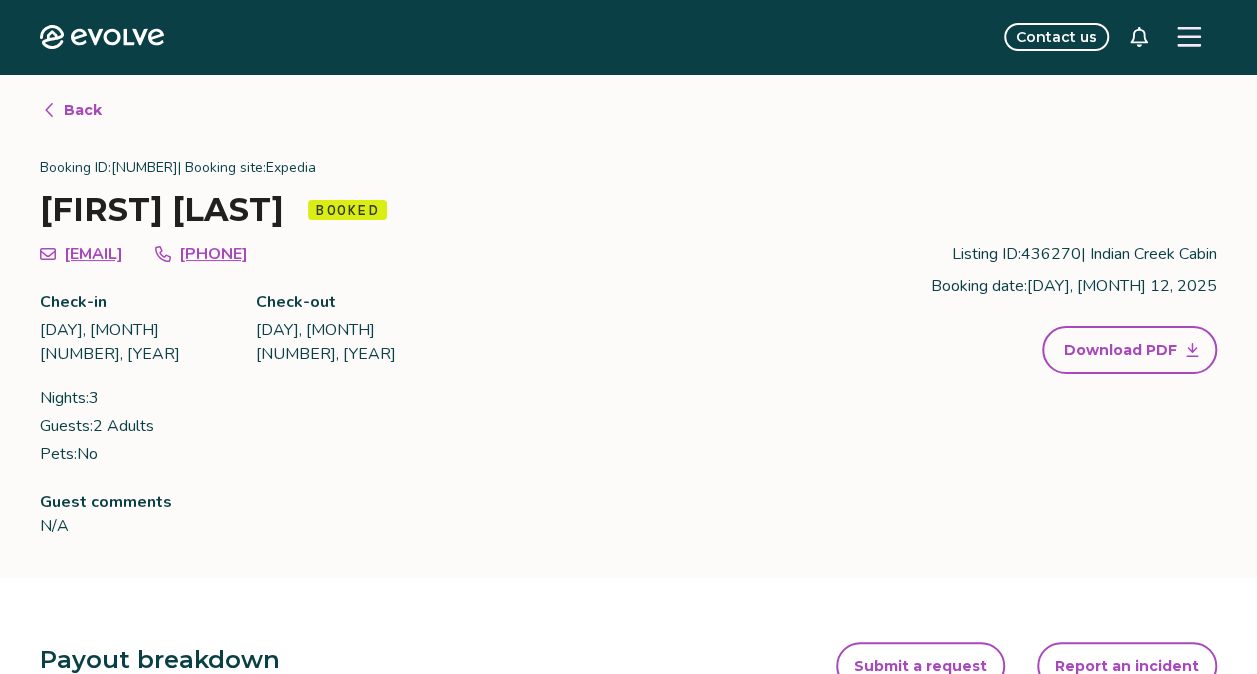 select on "*****" 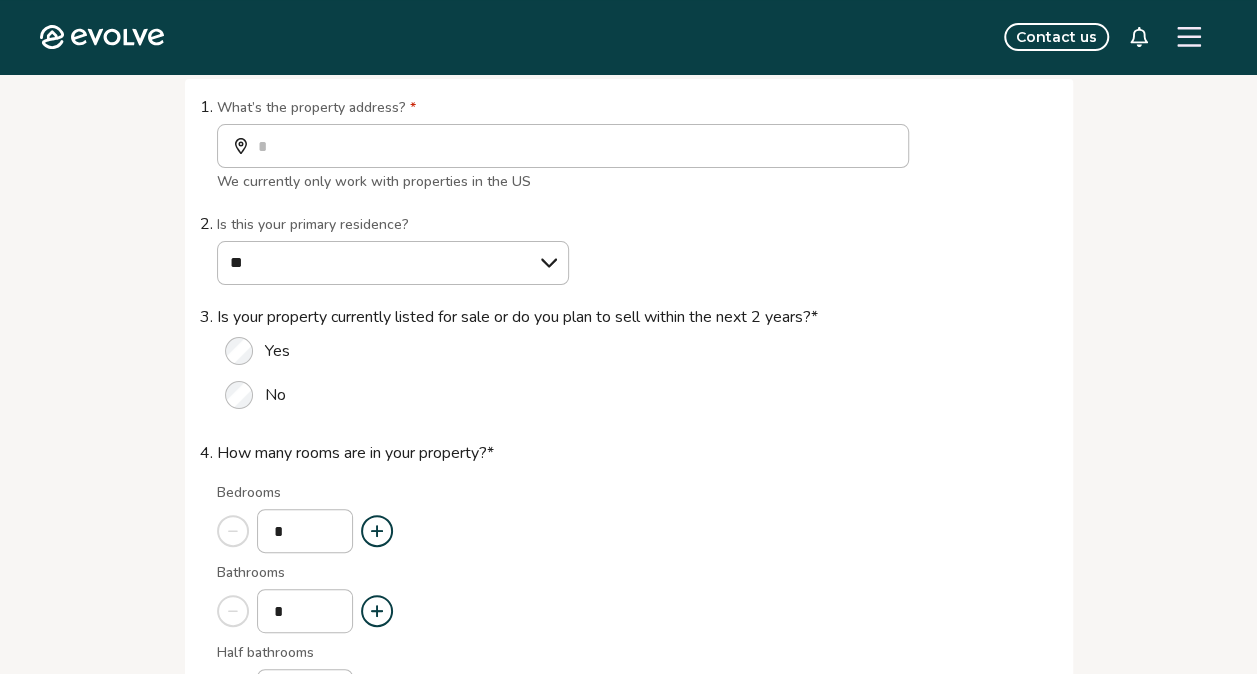 scroll, scrollTop: 0, scrollLeft: 0, axis: both 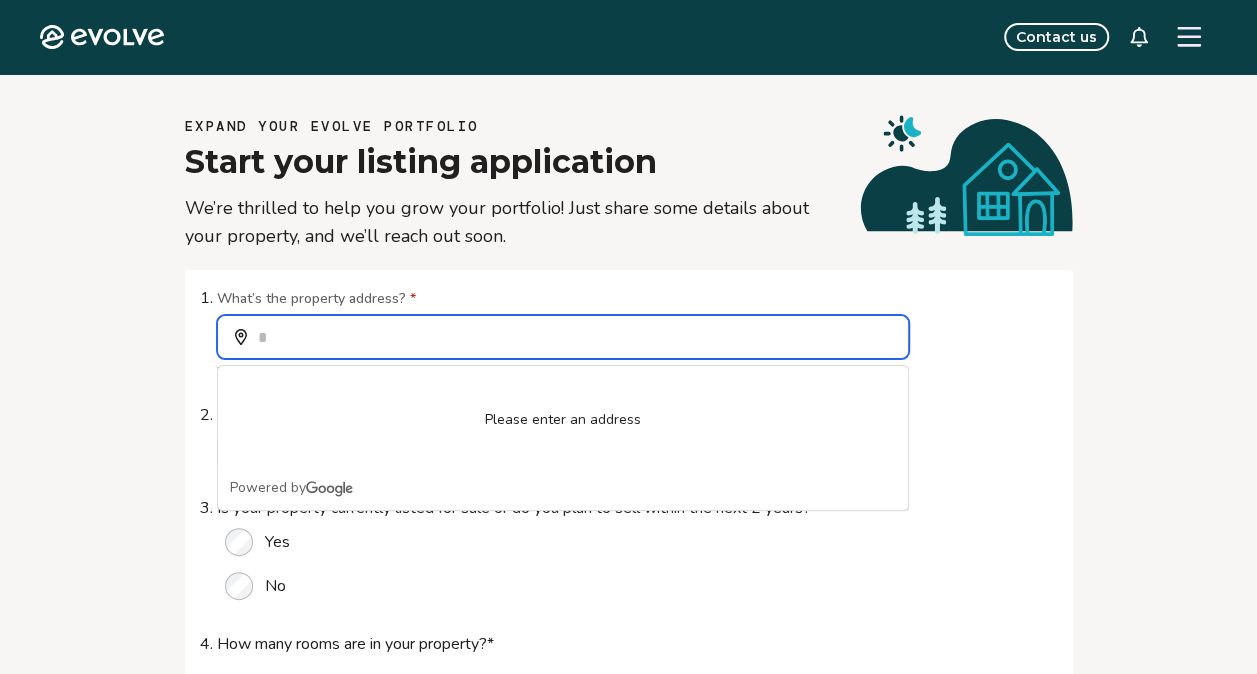 click on "What’s the property address?   *" at bounding box center (563, 337) 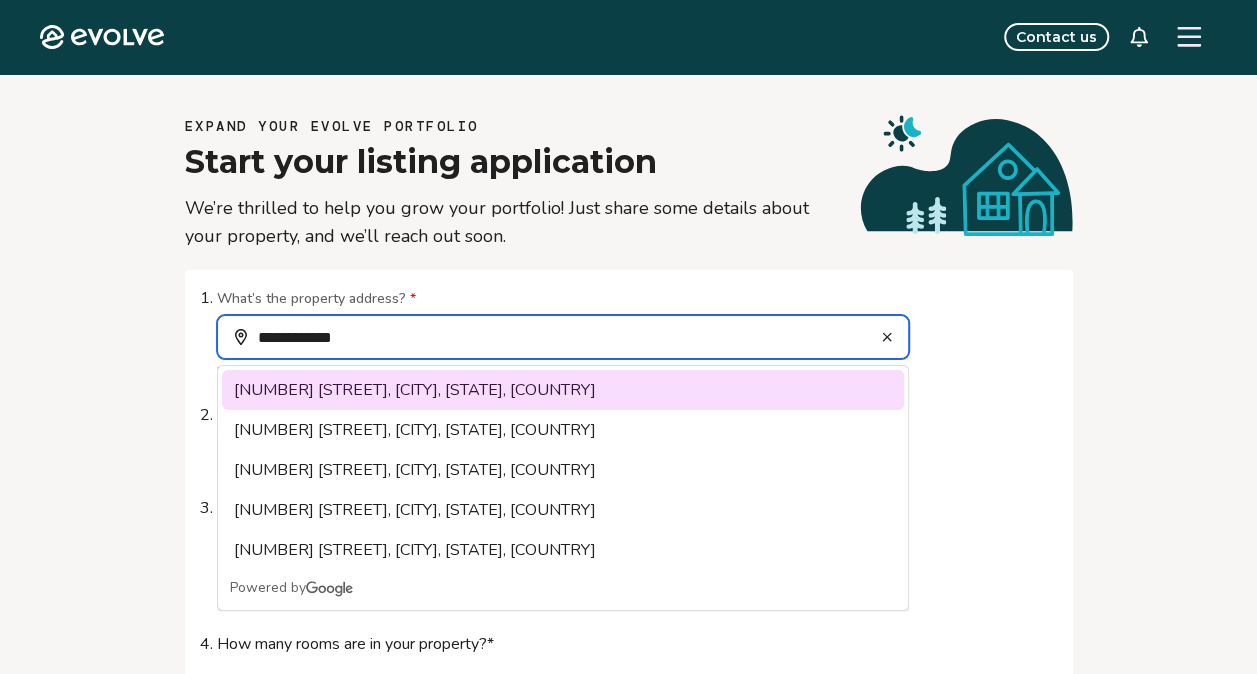 click on "[NUMBER] [STREET], [CITY], [STATE], [COUNTRY]" at bounding box center (563, 390) 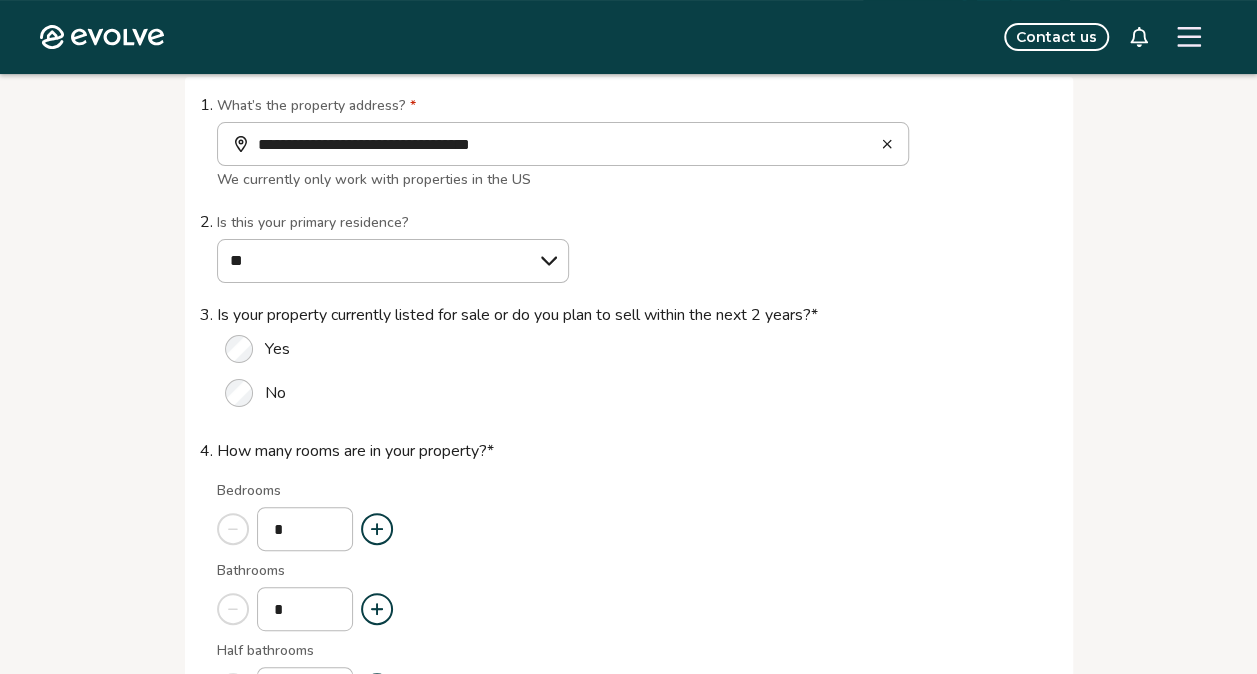 scroll, scrollTop: 200, scrollLeft: 0, axis: vertical 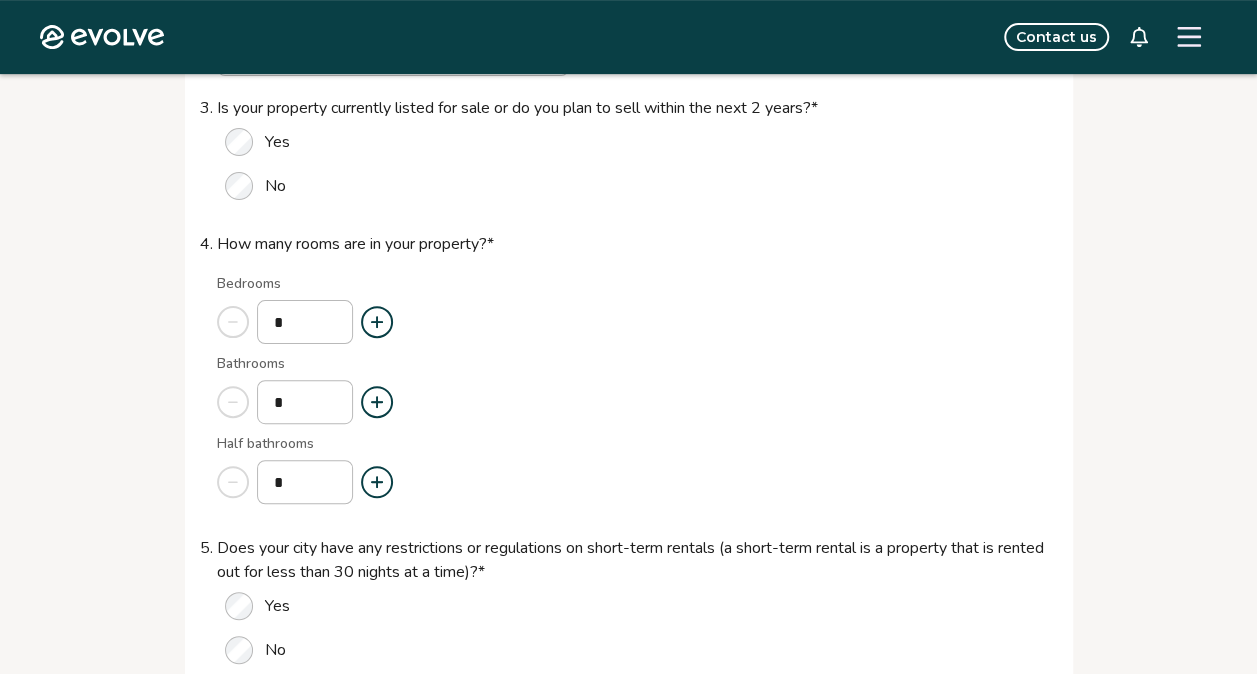click 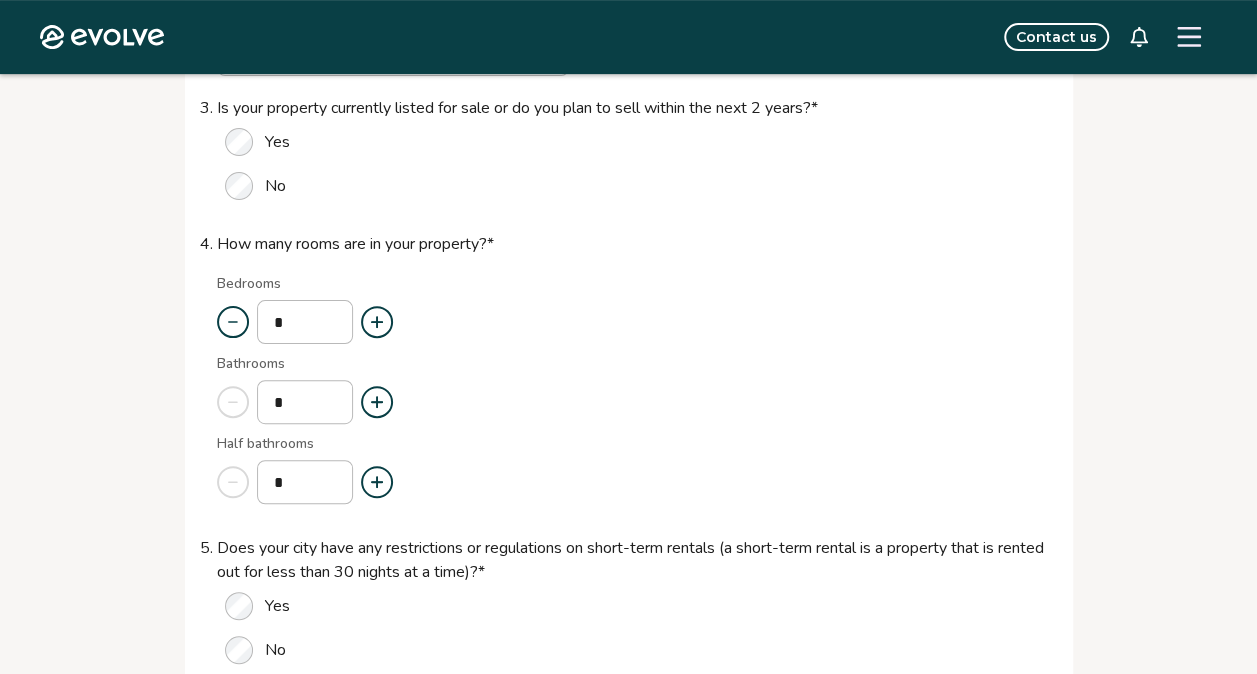 click 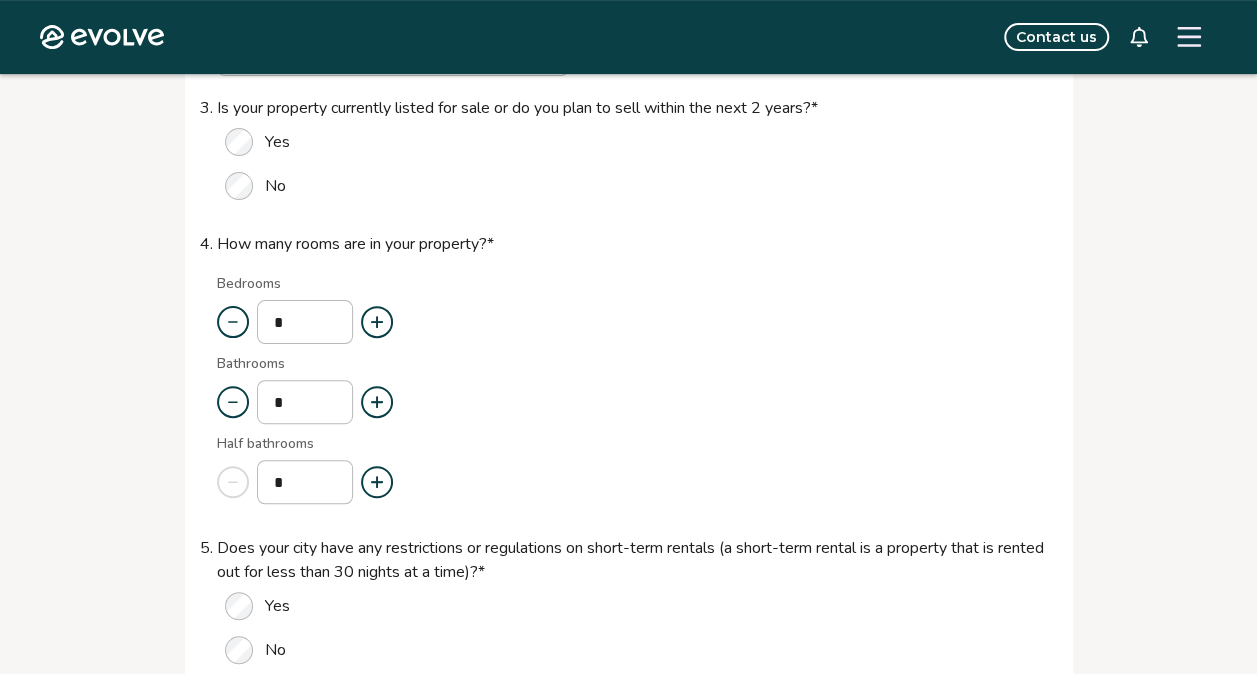 click 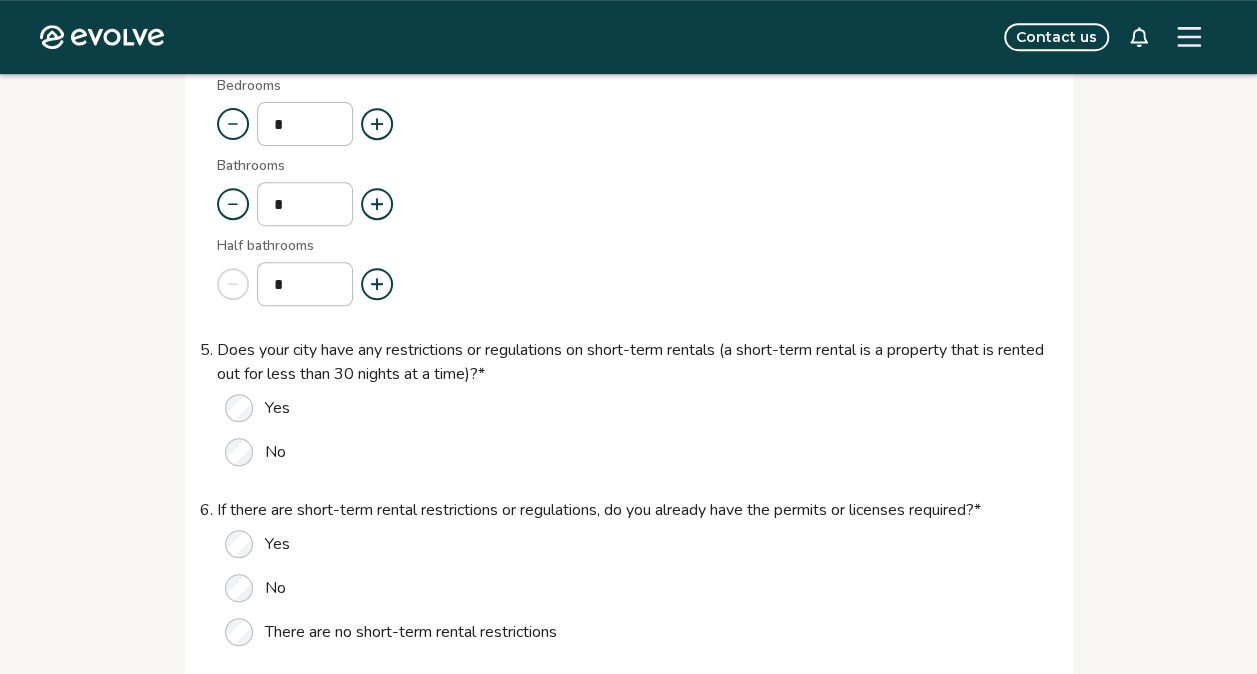 scroll, scrollTop: 600, scrollLeft: 0, axis: vertical 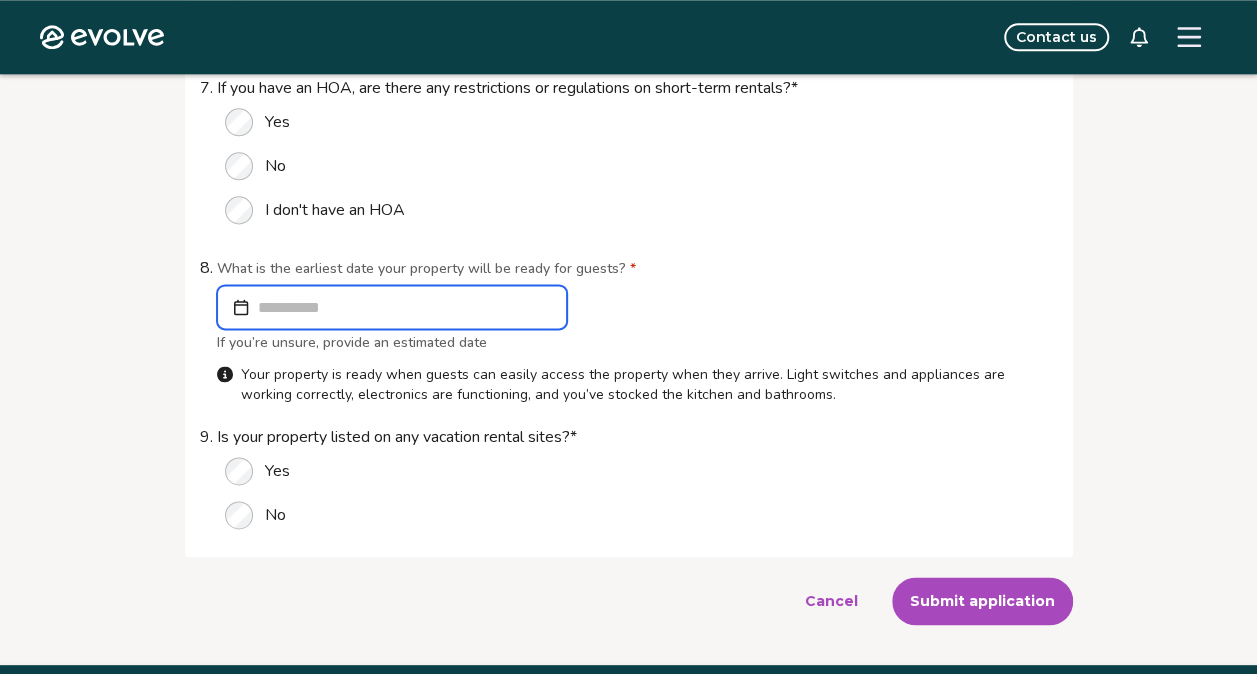 click at bounding box center [392, 307] 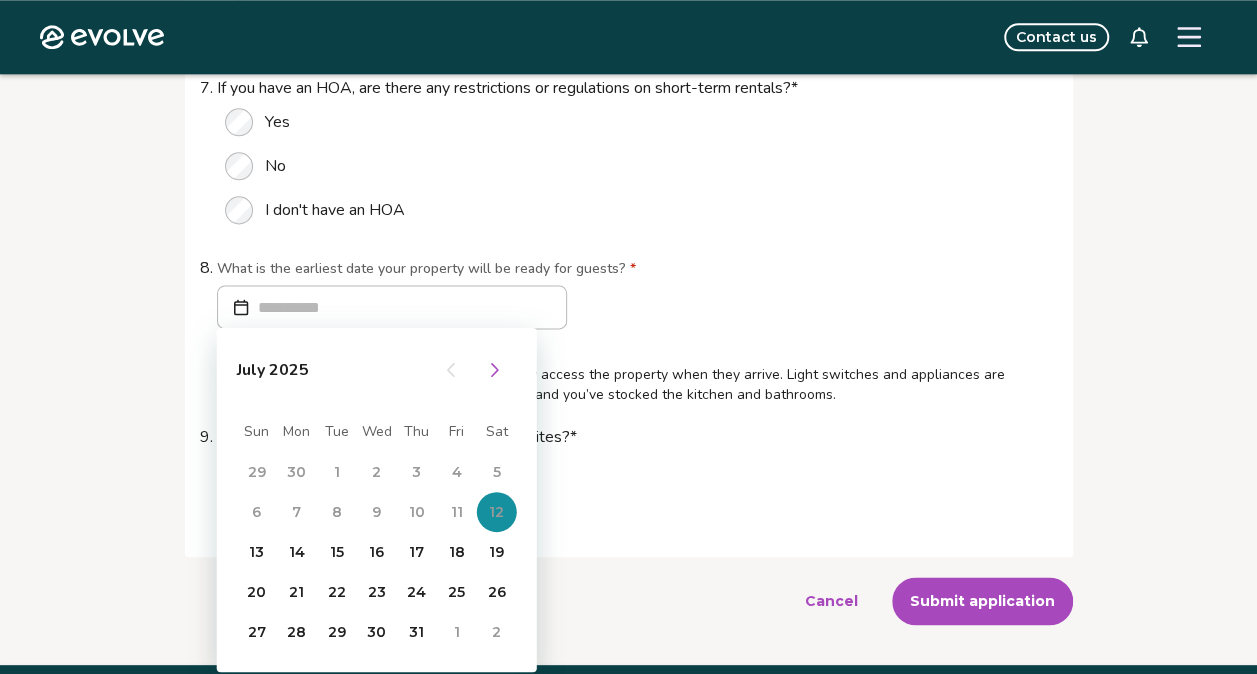 click on "1" at bounding box center [457, 632] 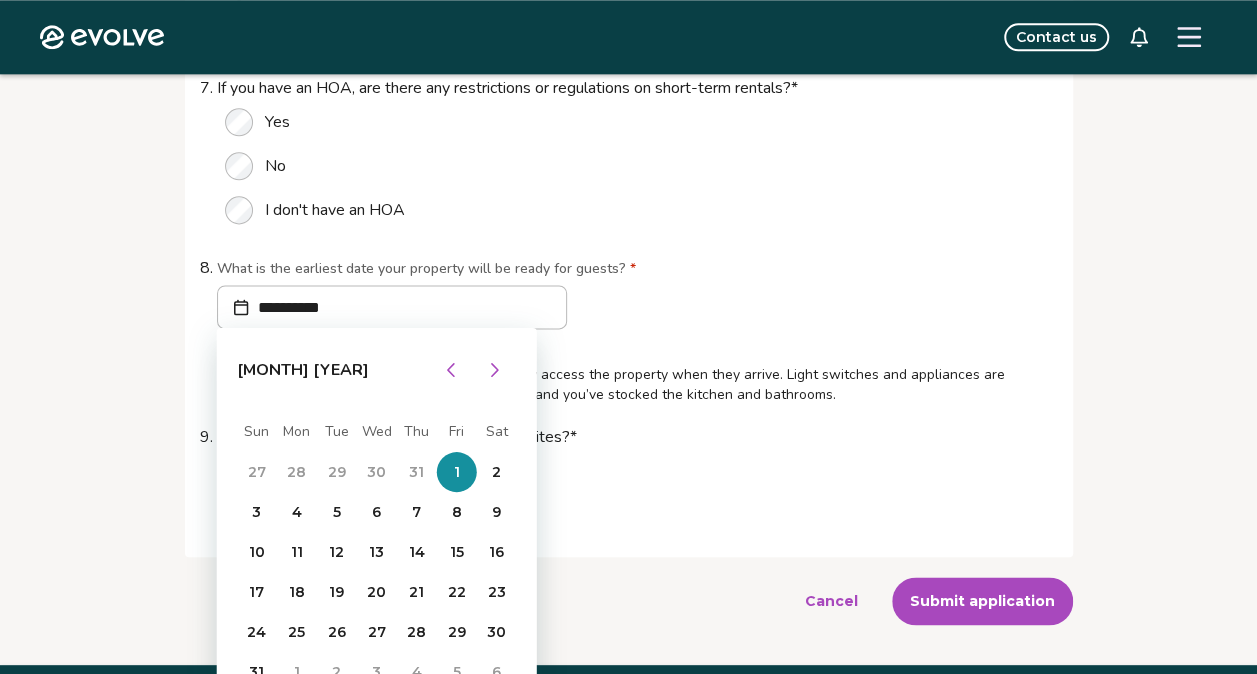 click on "No" at bounding box center (637, 515) 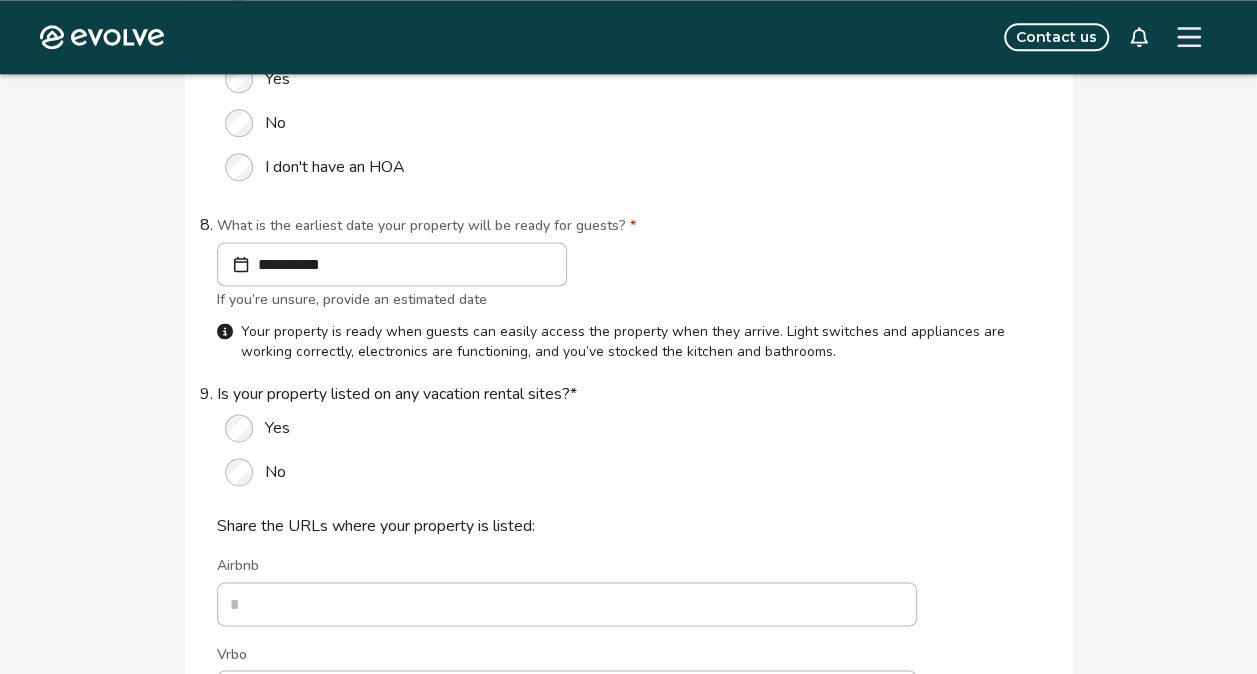 scroll, scrollTop: 1200, scrollLeft: 0, axis: vertical 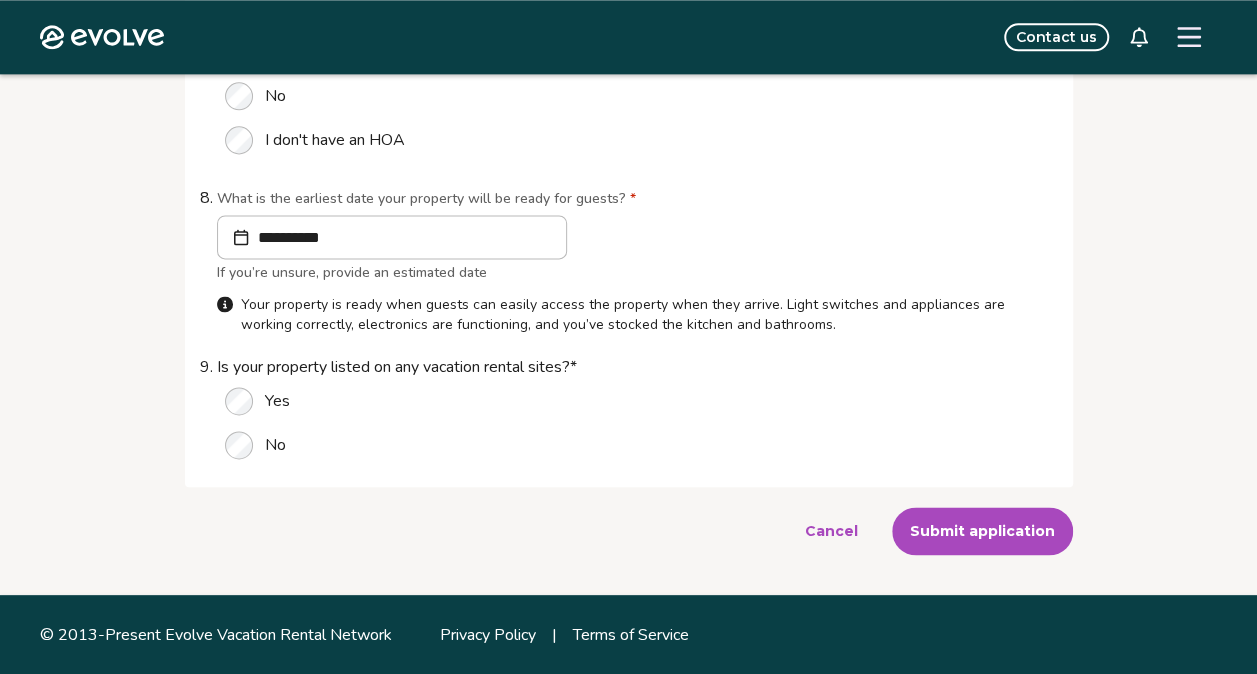 click on "Submit application" at bounding box center (982, 531) 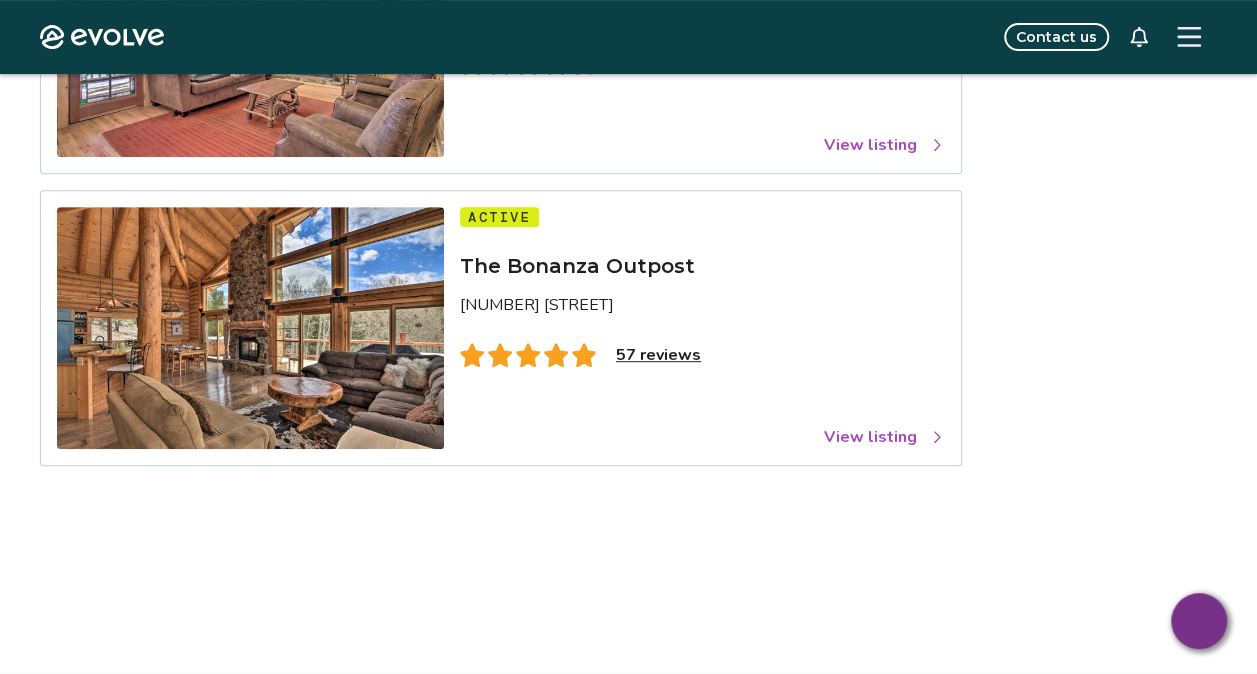 scroll, scrollTop: 230, scrollLeft: 0, axis: vertical 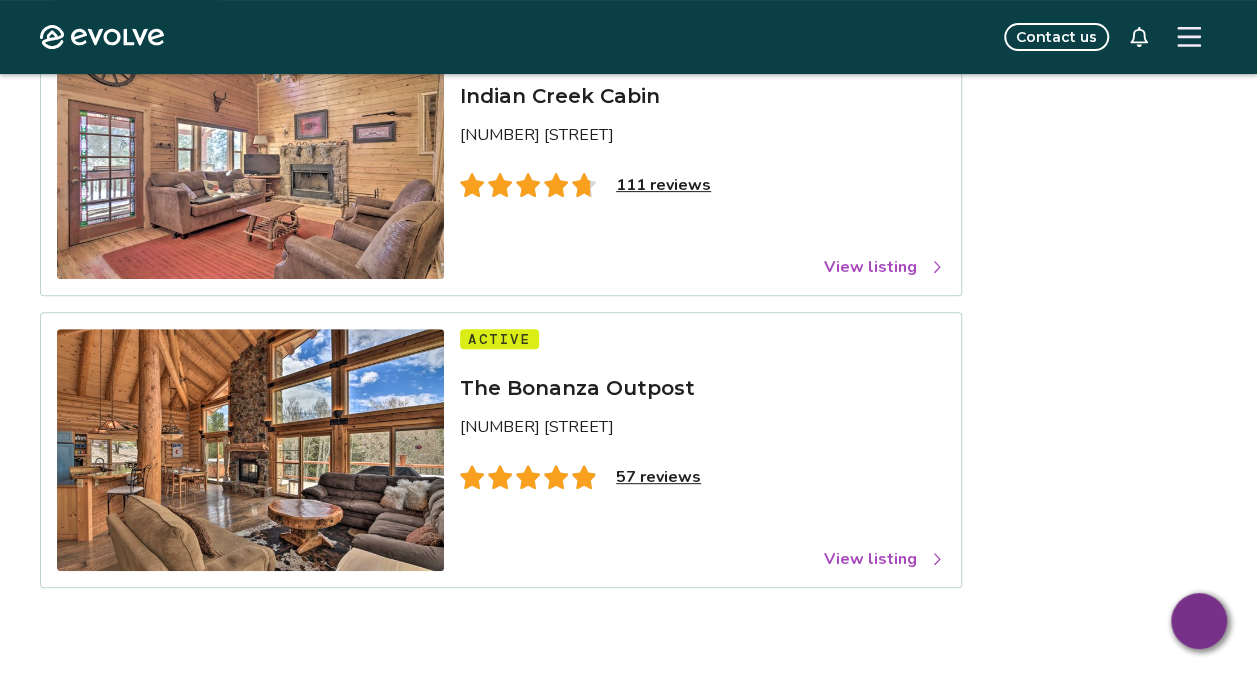 click on "111 reviews" at bounding box center [663, 185] 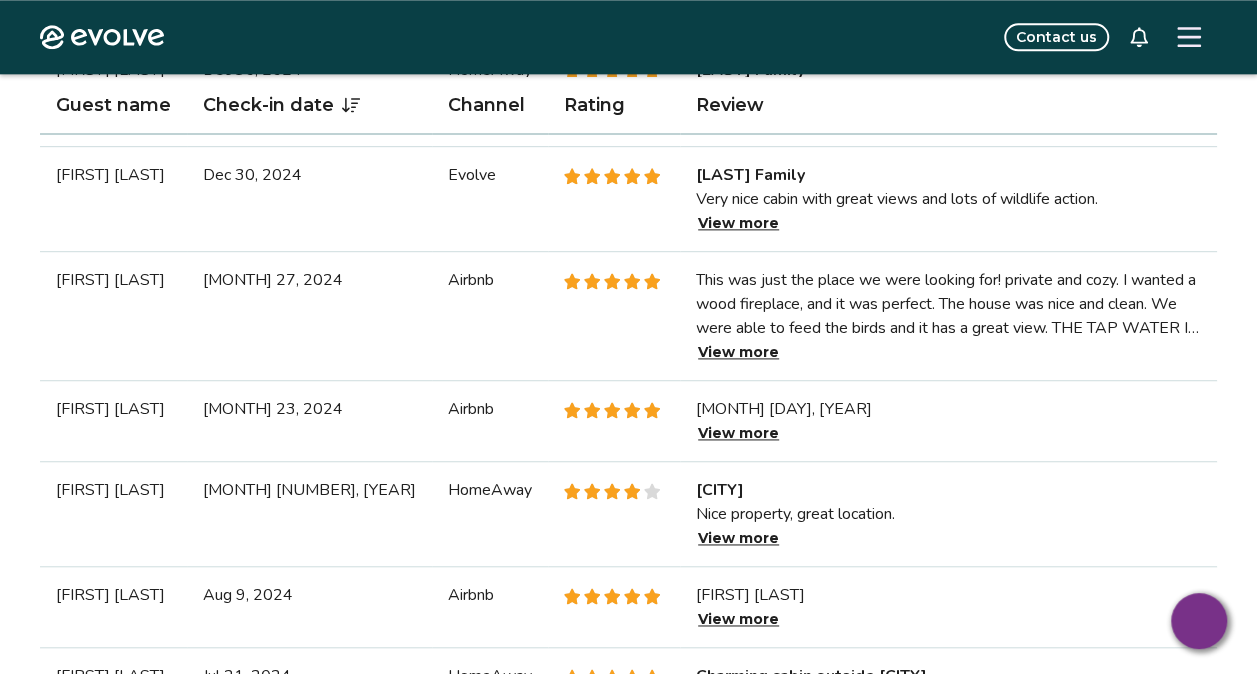scroll, scrollTop: 1266, scrollLeft: 0, axis: vertical 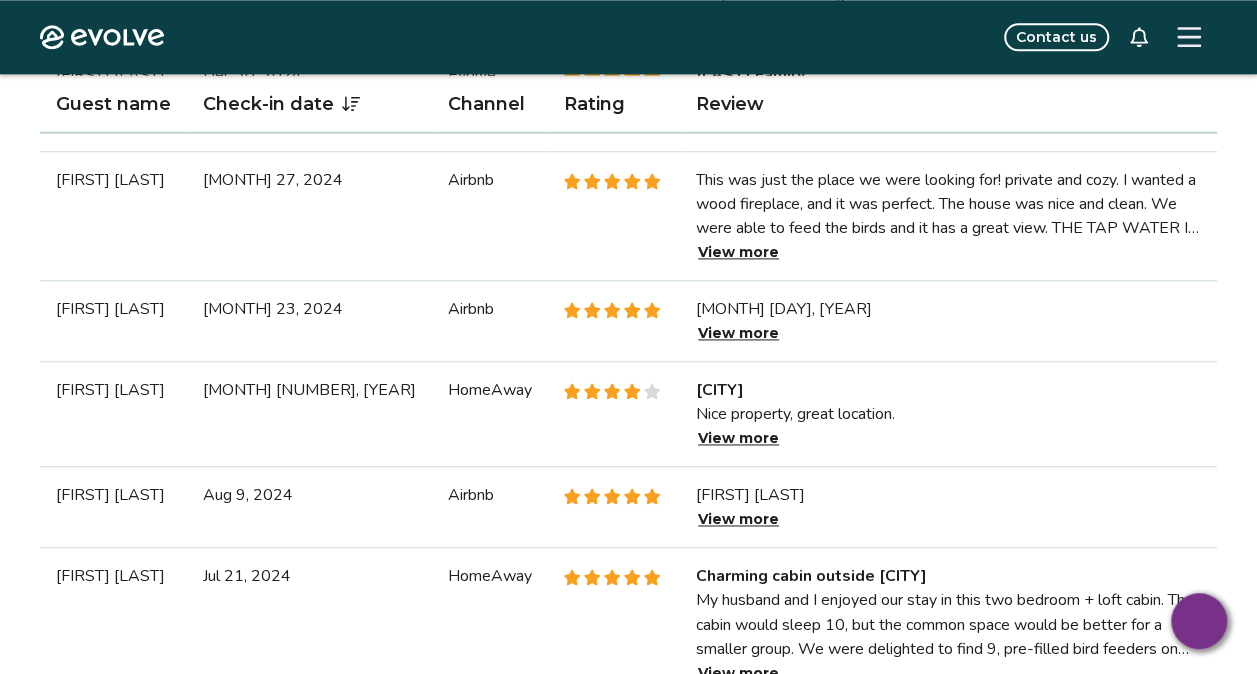 click on "View more" at bounding box center (738, 438) 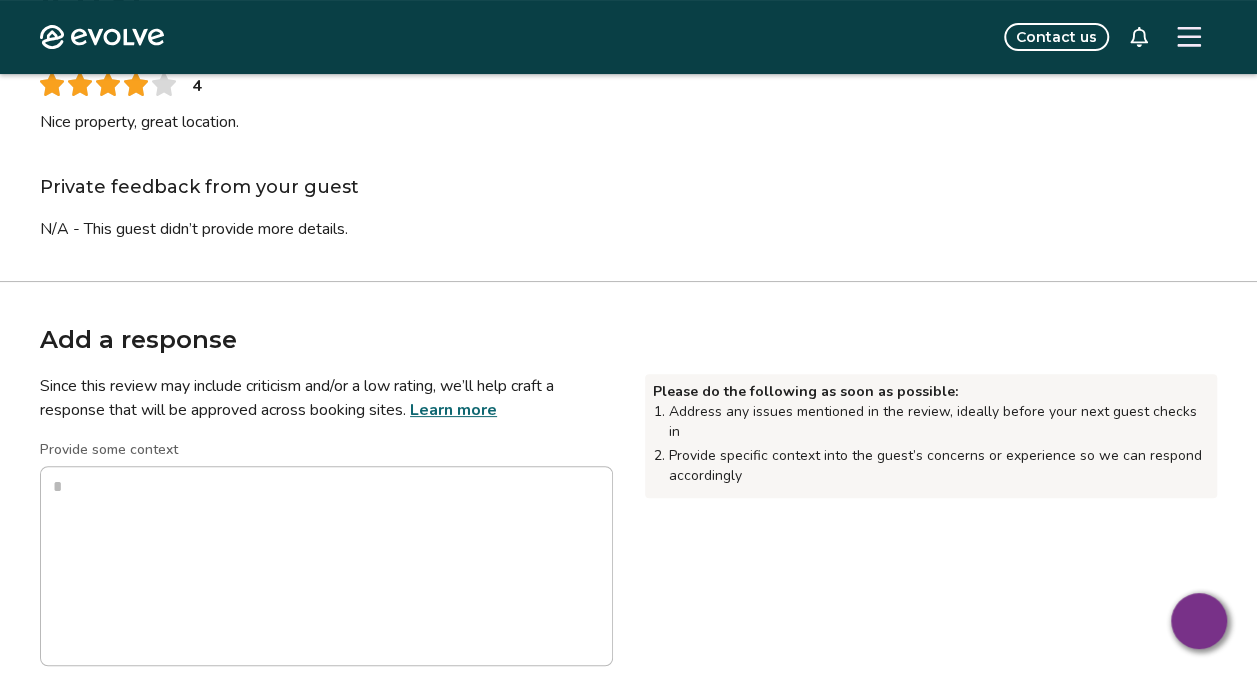 scroll, scrollTop: 200, scrollLeft: 0, axis: vertical 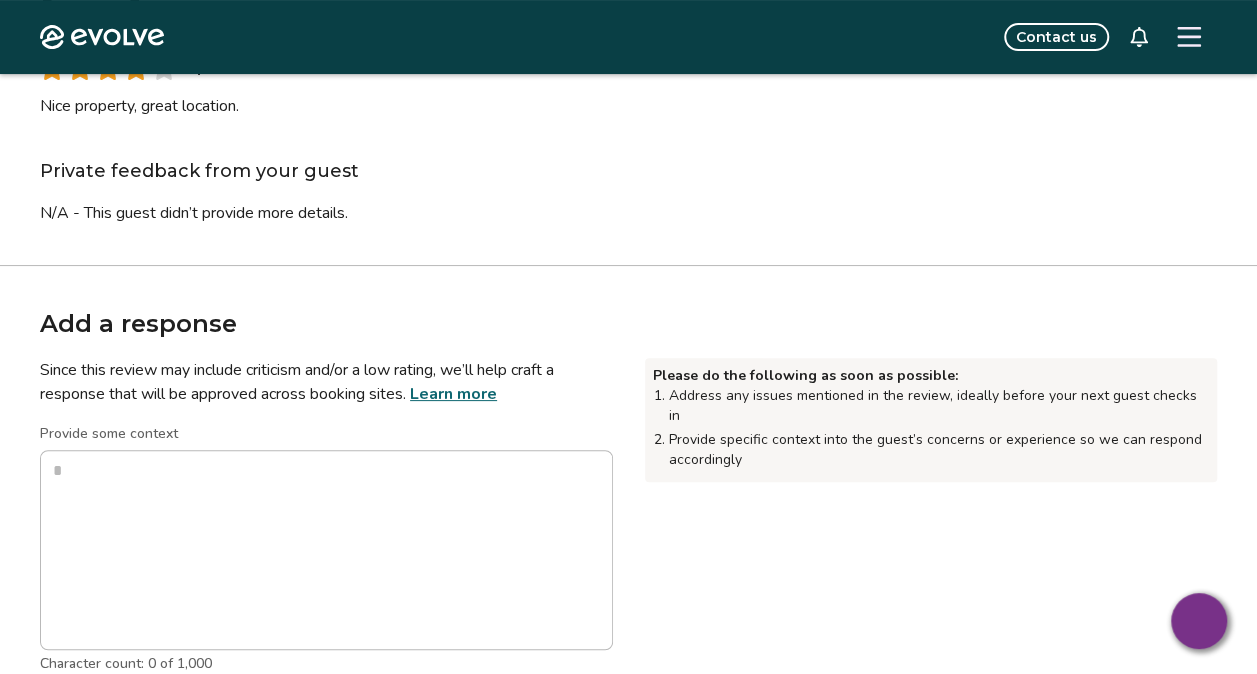 type on "*" 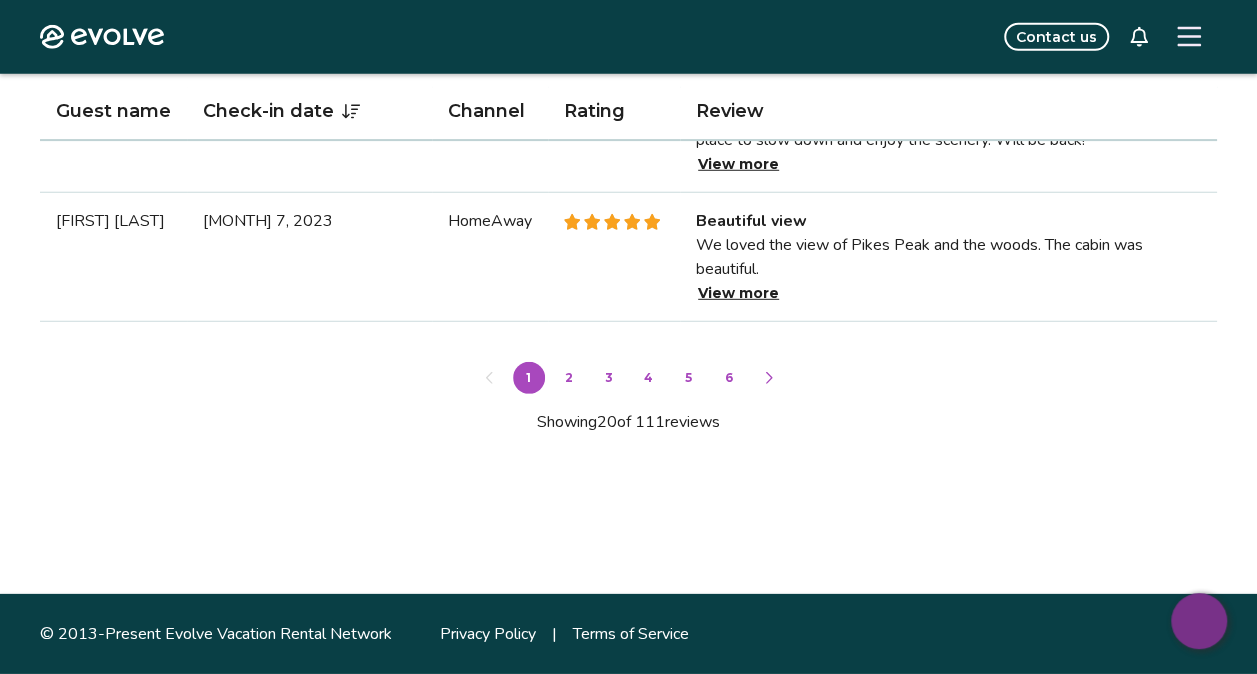 scroll, scrollTop: 2822, scrollLeft: 0, axis: vertical 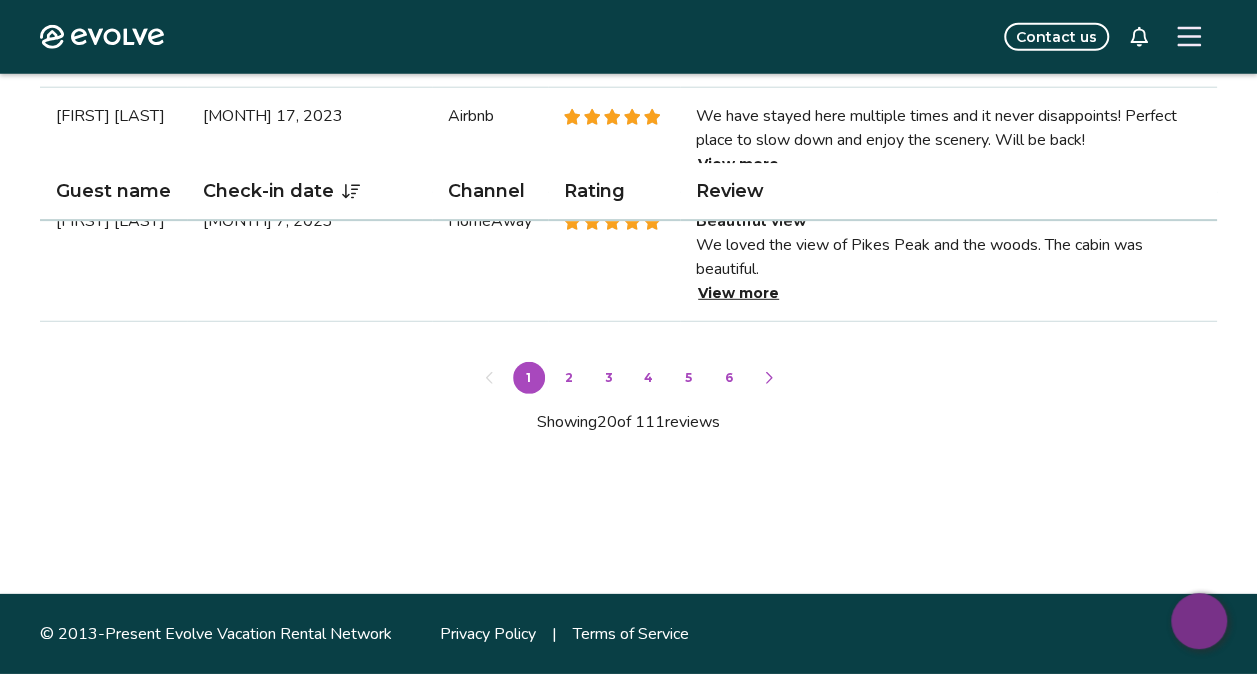 click on "2" at bounding box center (569, 378) 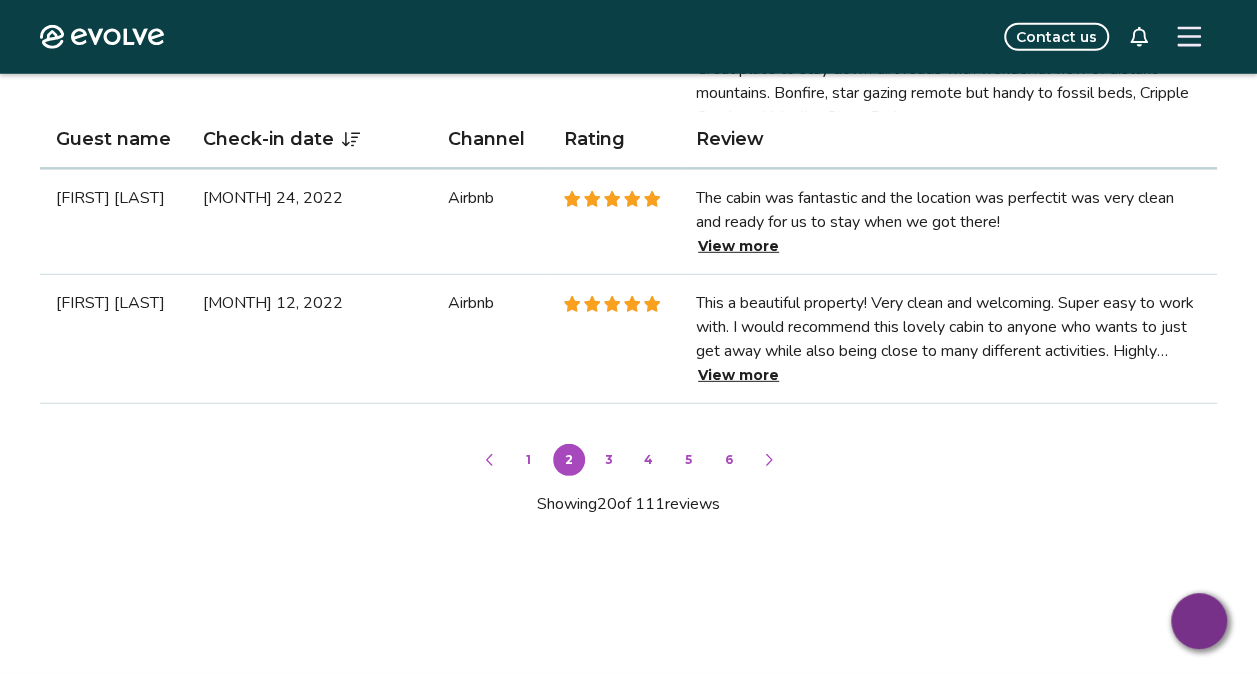 scroll, scrollTop: 2808, scrollLeft: 0, axis: vertical 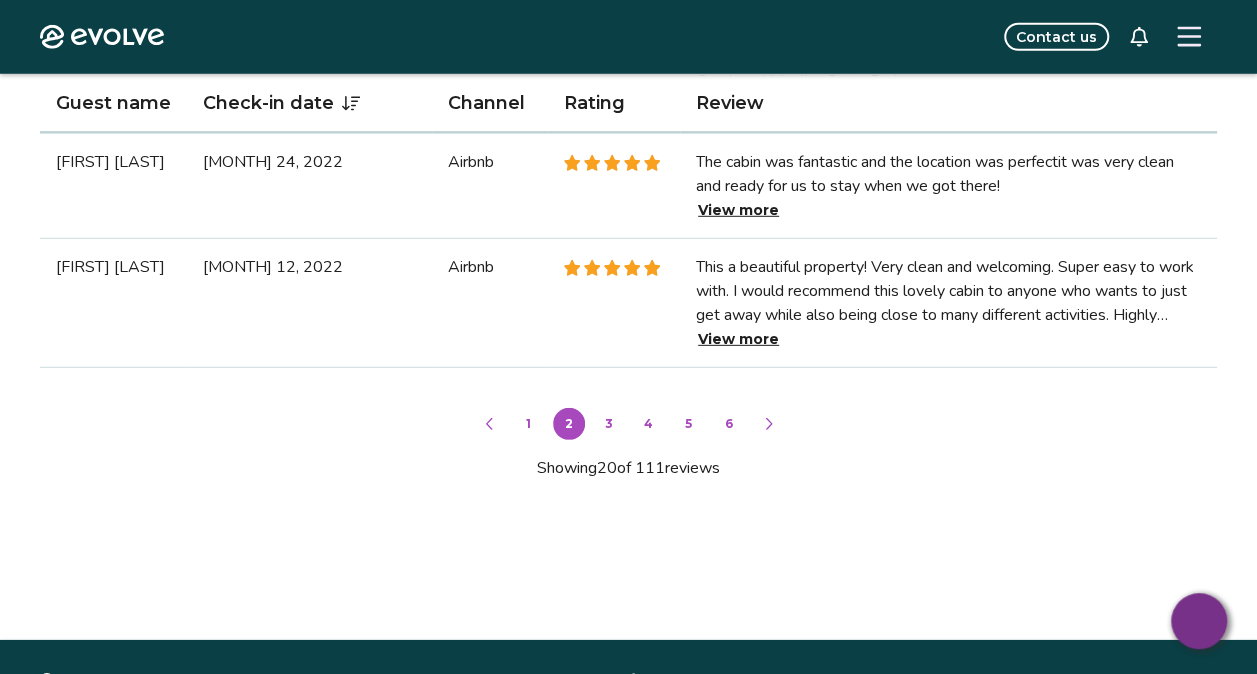click on "3" at bounding box center [609, 424] 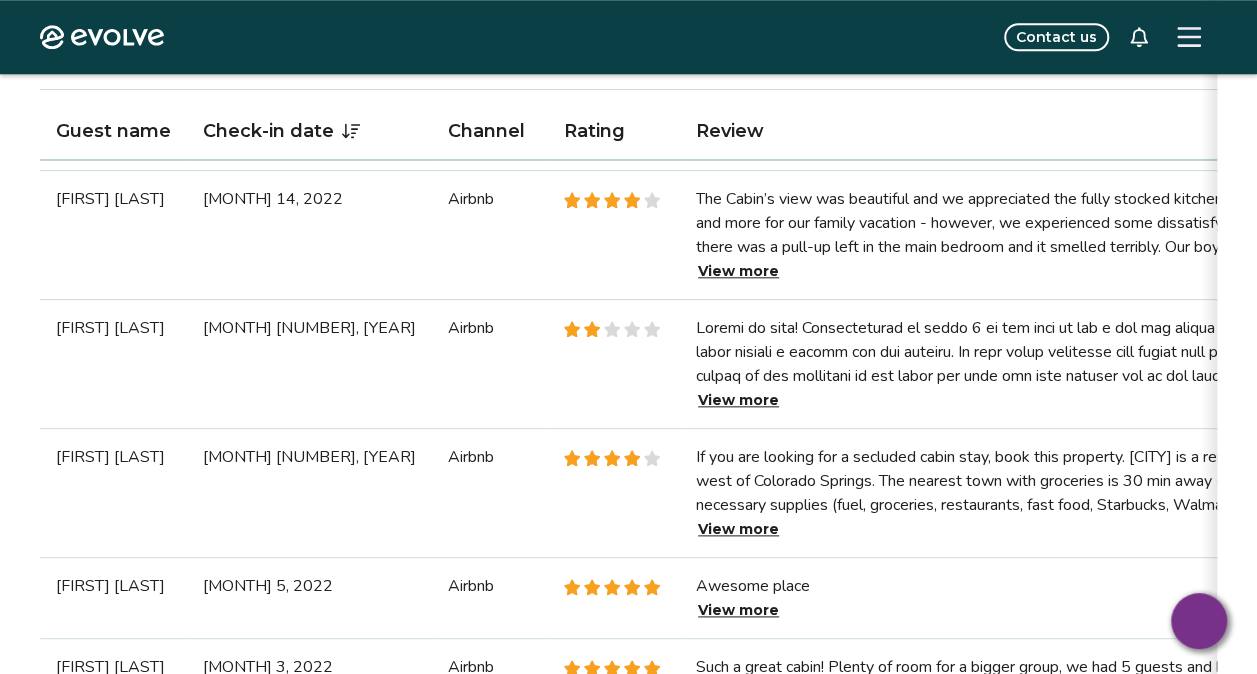 click on "View more" at bounding box center [738, 400] 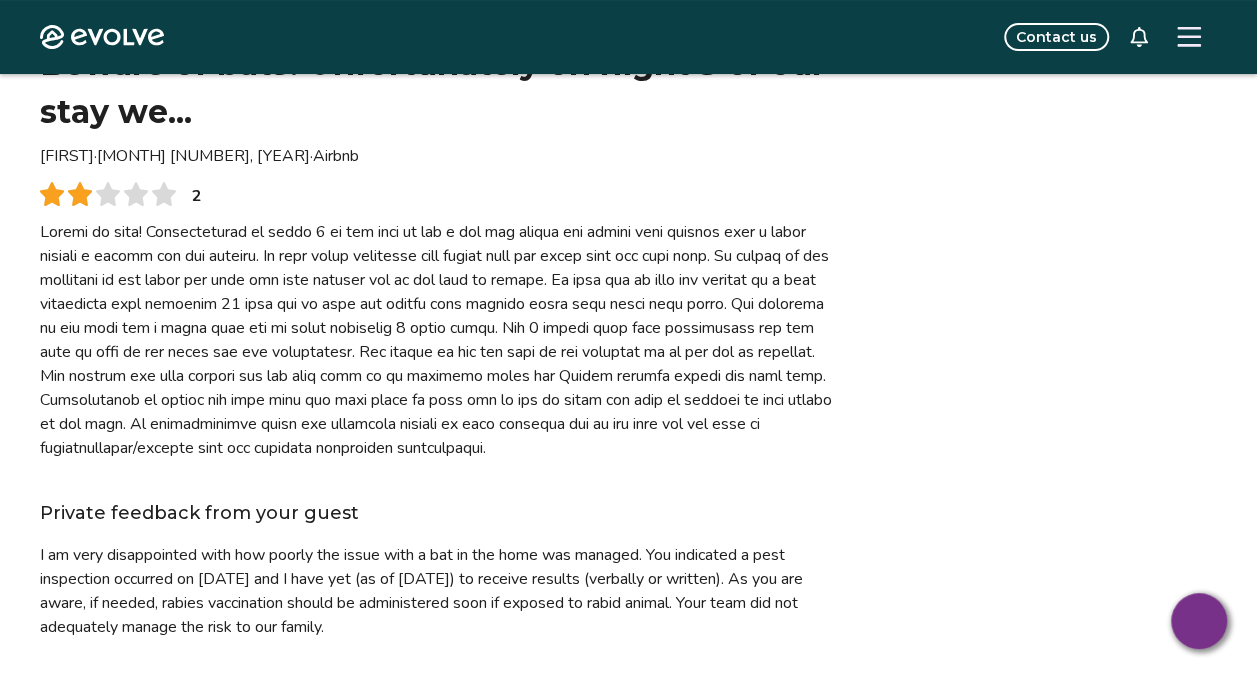 scroll, scrollTop: 0, scrollLeft: 0, axis: both 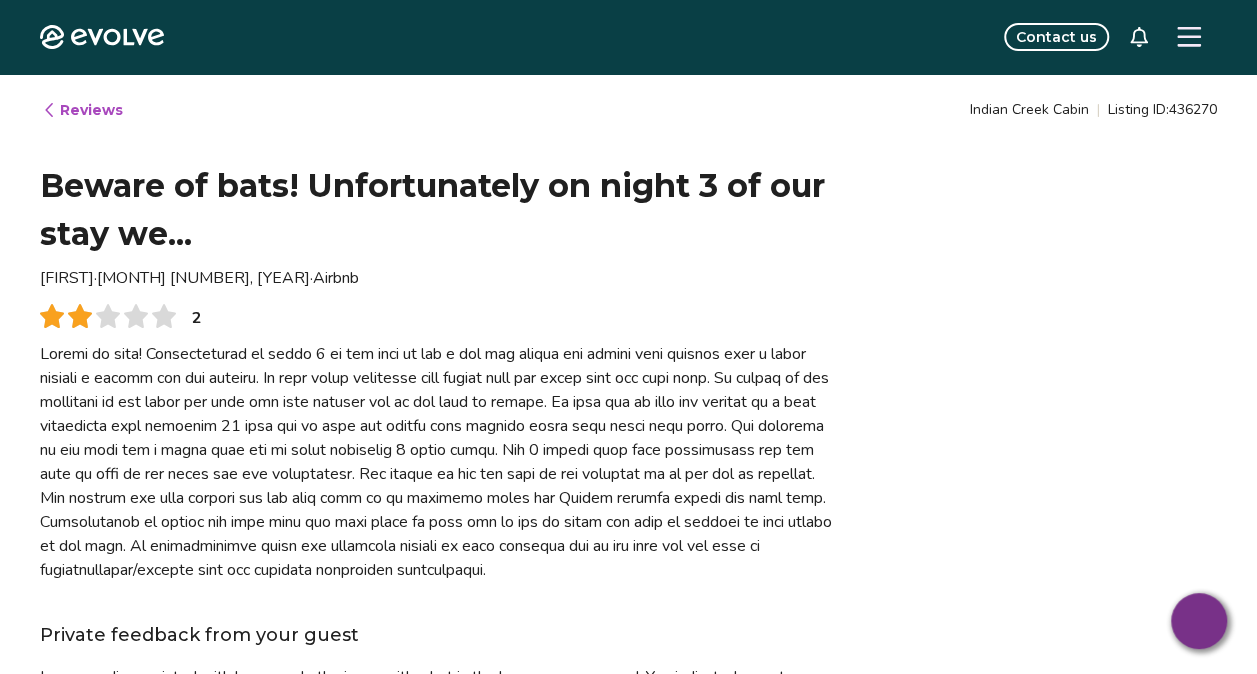 click on "Reviews" at bounding box center [82, 110] 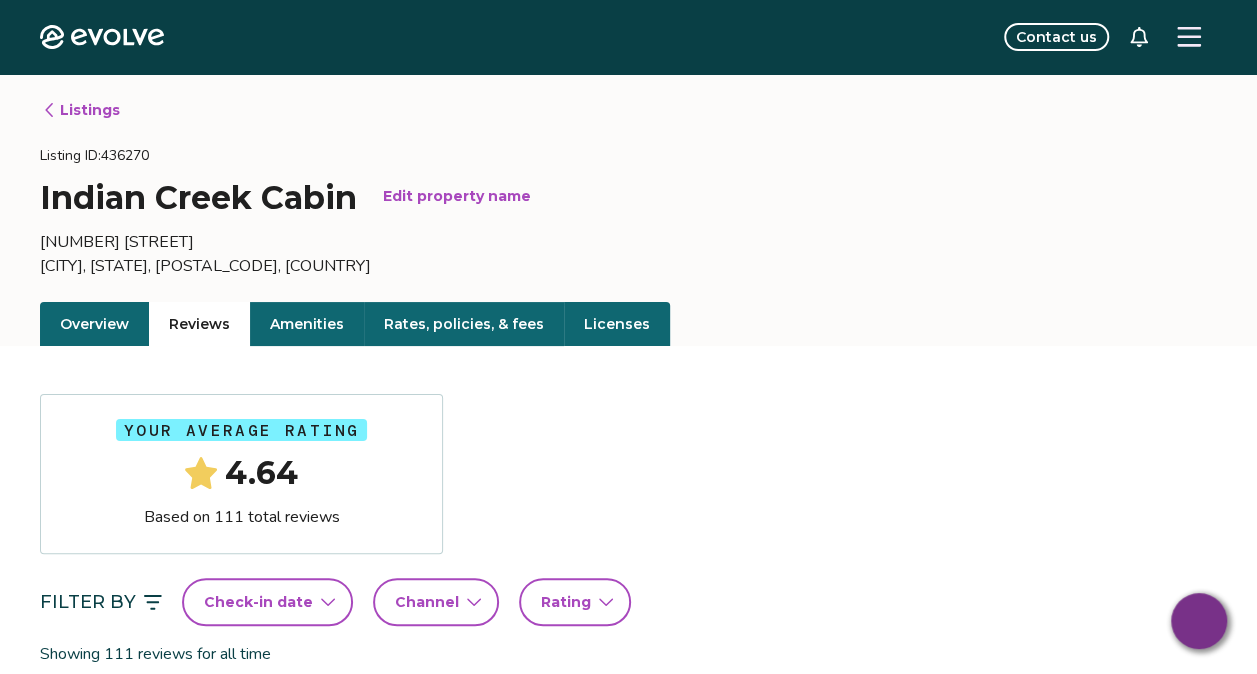 click on "Listings" at bounding box center (81, 110) 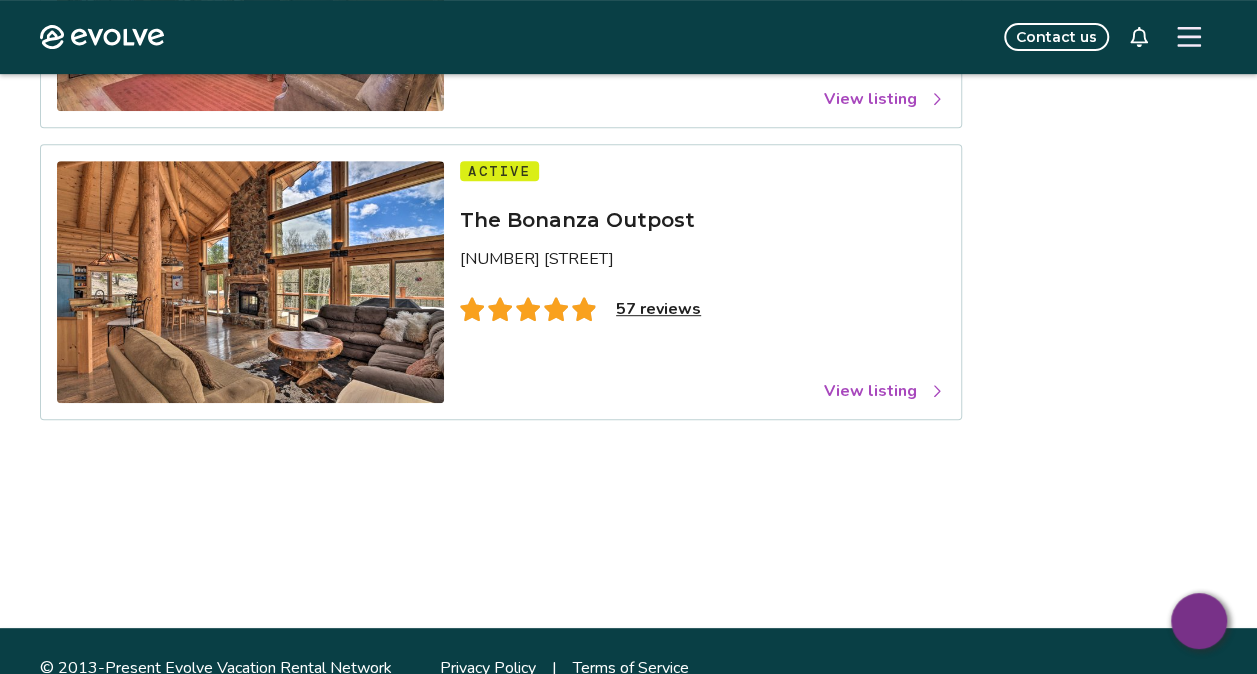 scroll, scrollTop: 400, scrollLeft: 0, axis: vertical 